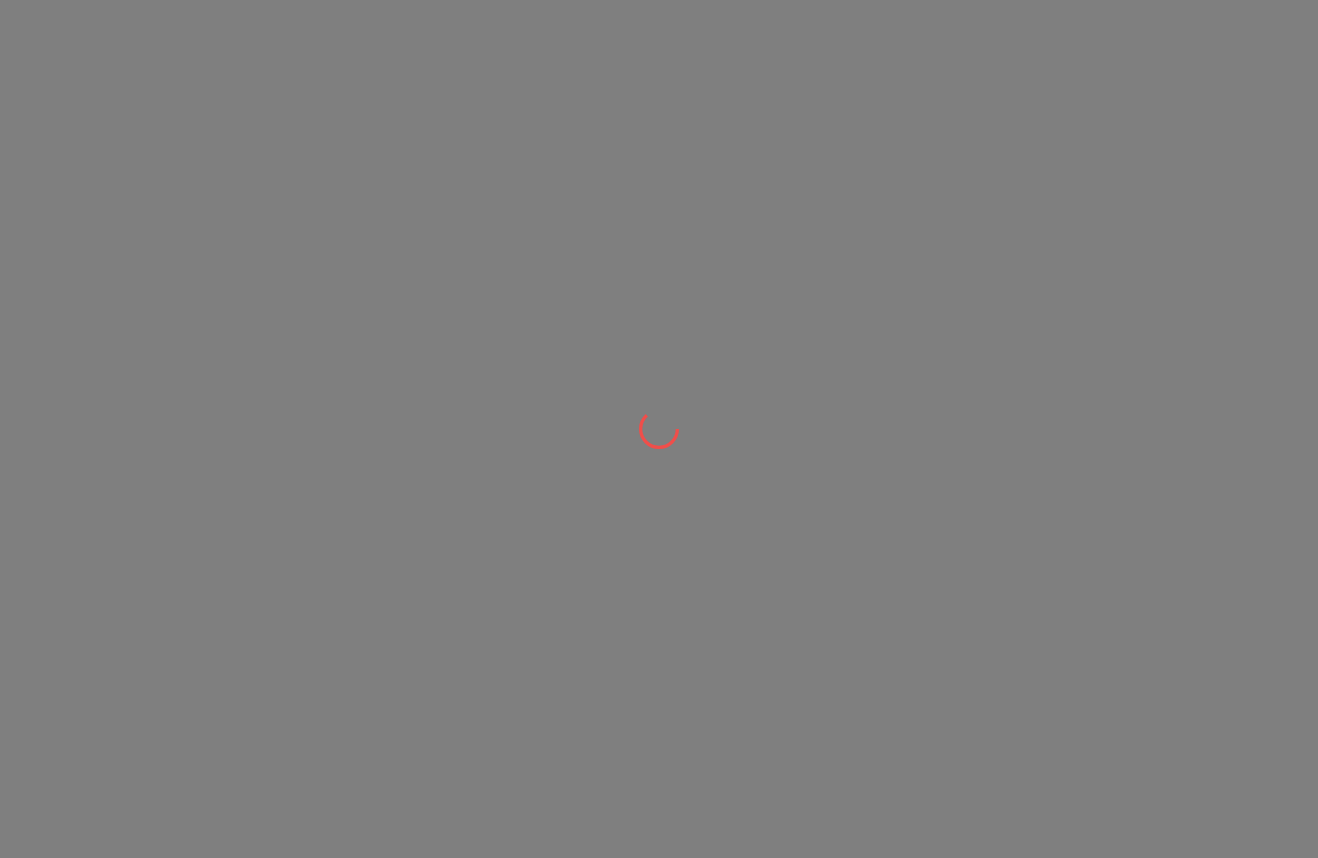 scroll, scrollTop: 0, scrollLeft: 0, axis: both 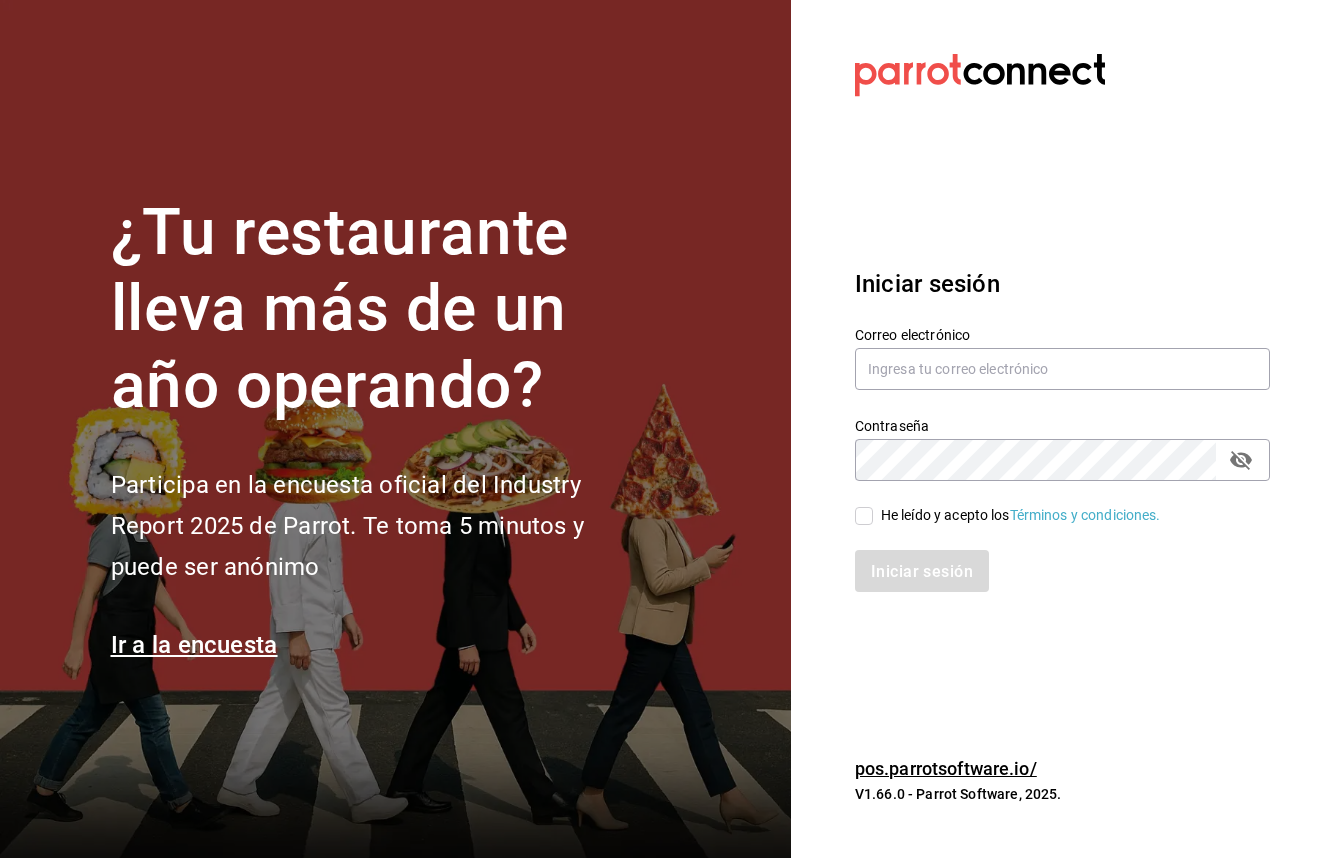 click on "Correo electrónico" at bounding box center (1062, 359) 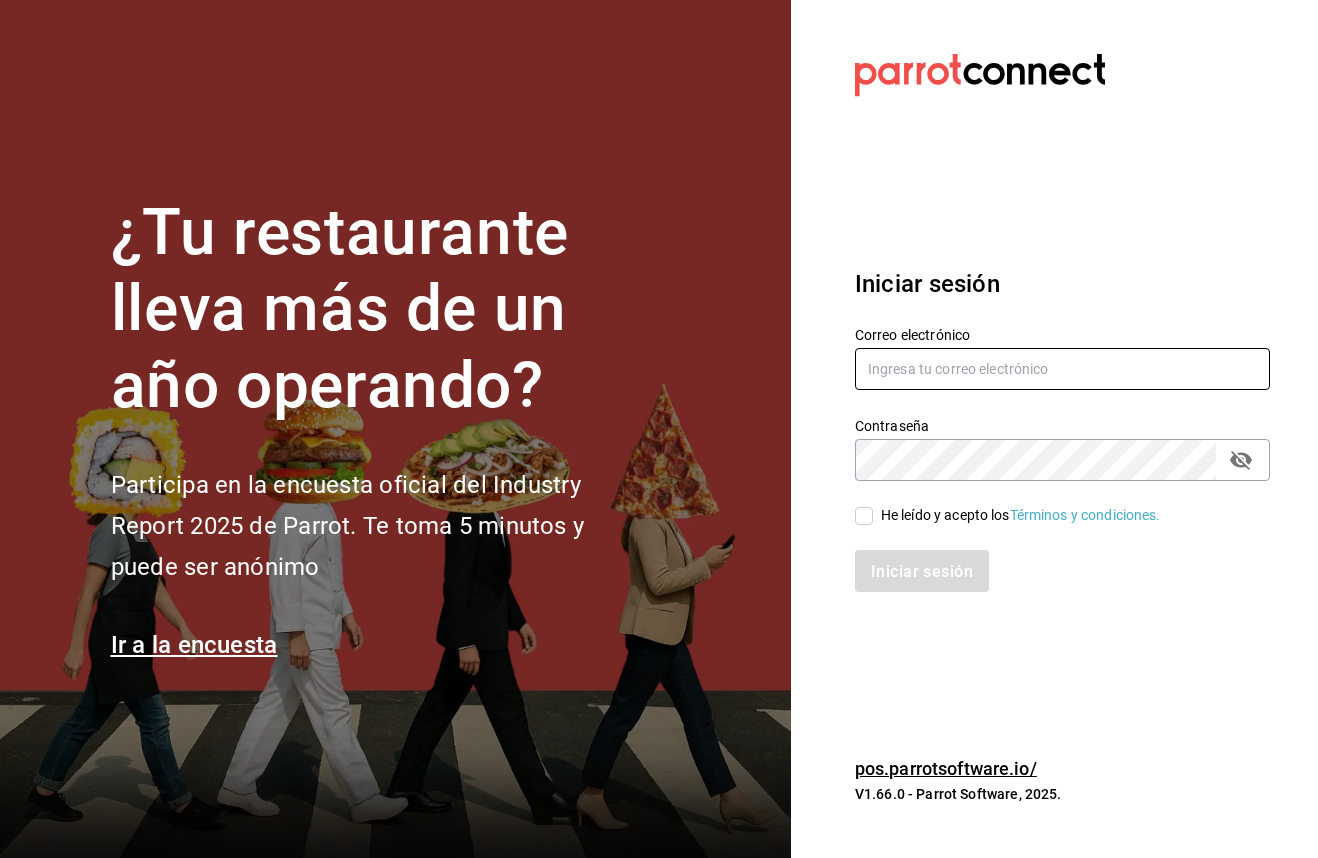 click at bounding box center (1062, 369) 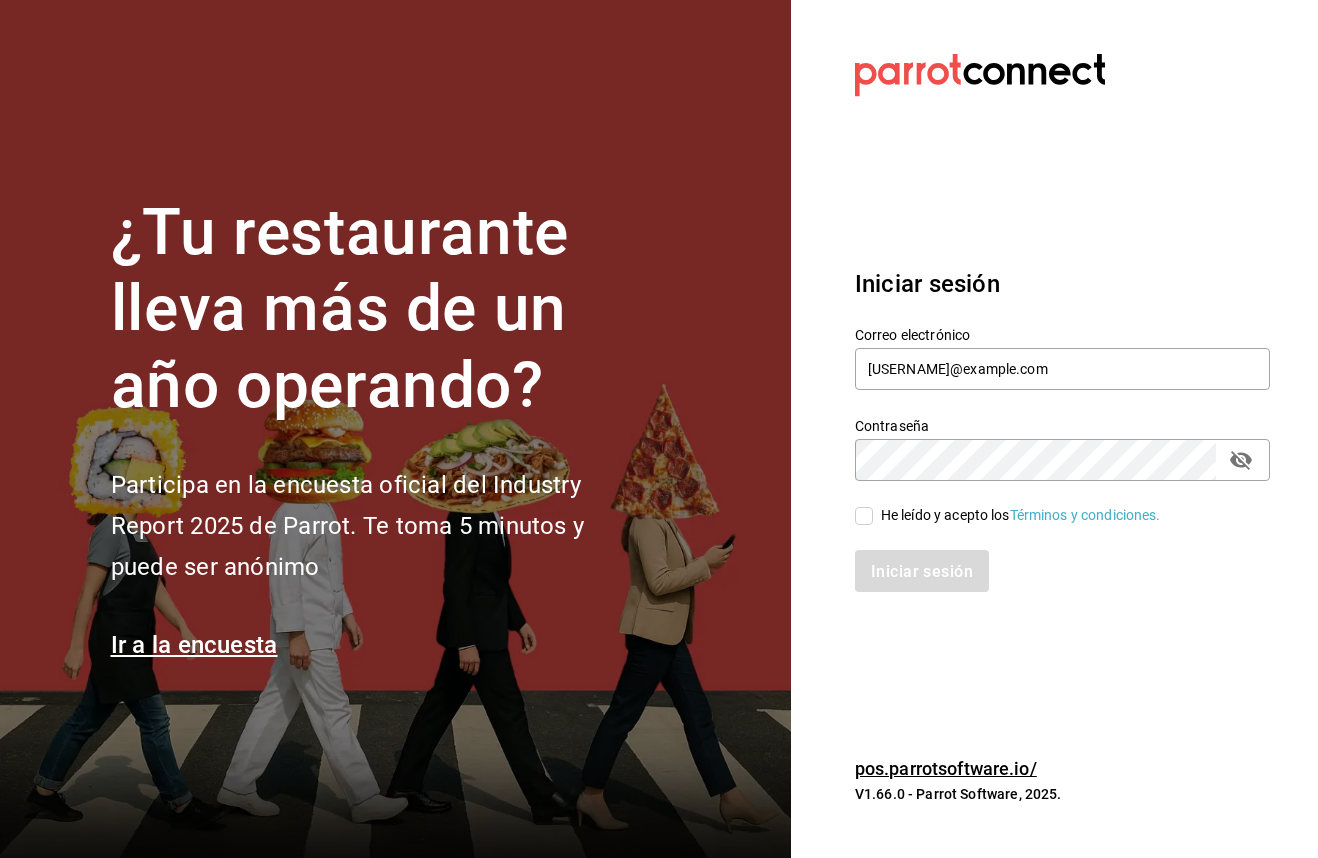 click on "He leído y acepto los  Términos y condiciones." at bounding box center [864, 516] 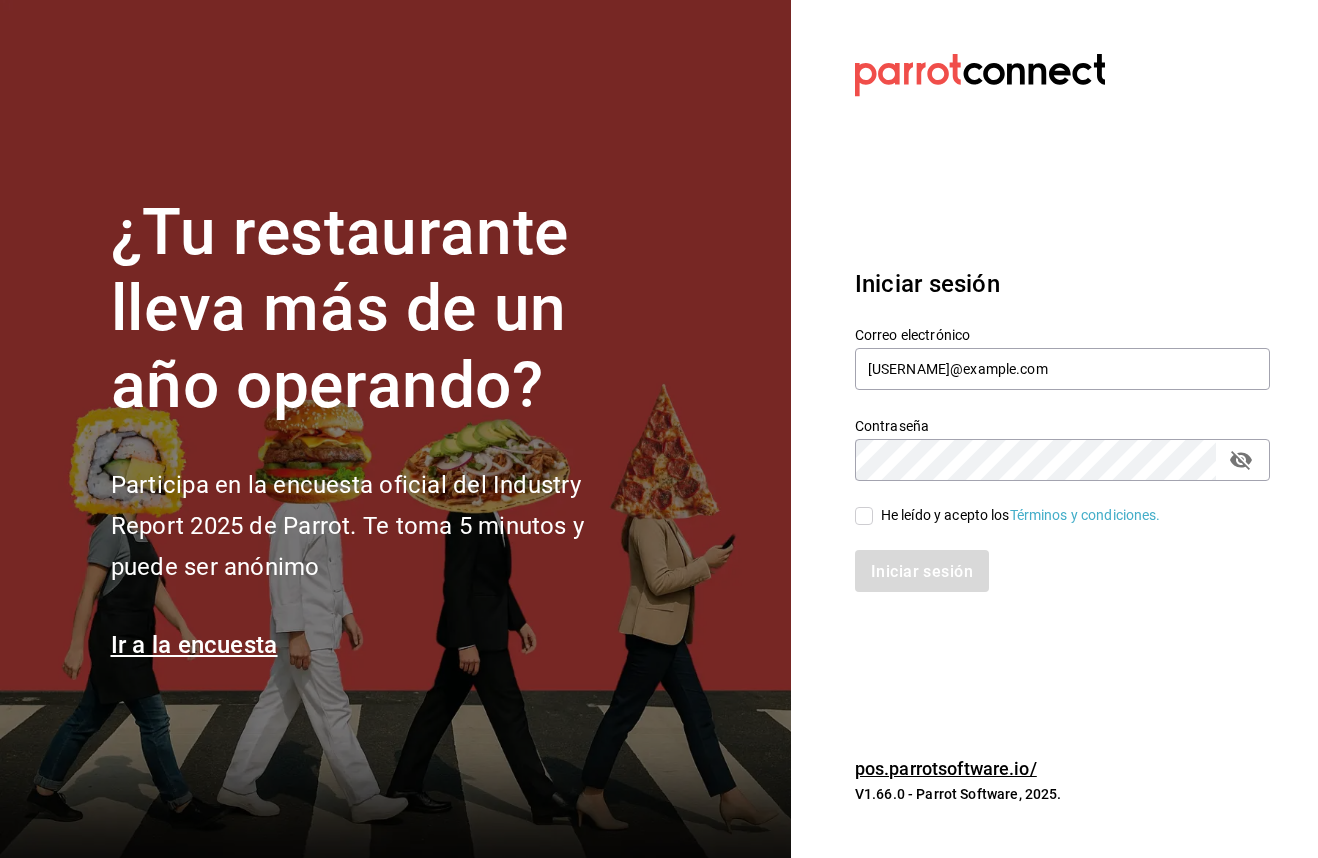 checkbox on "true" 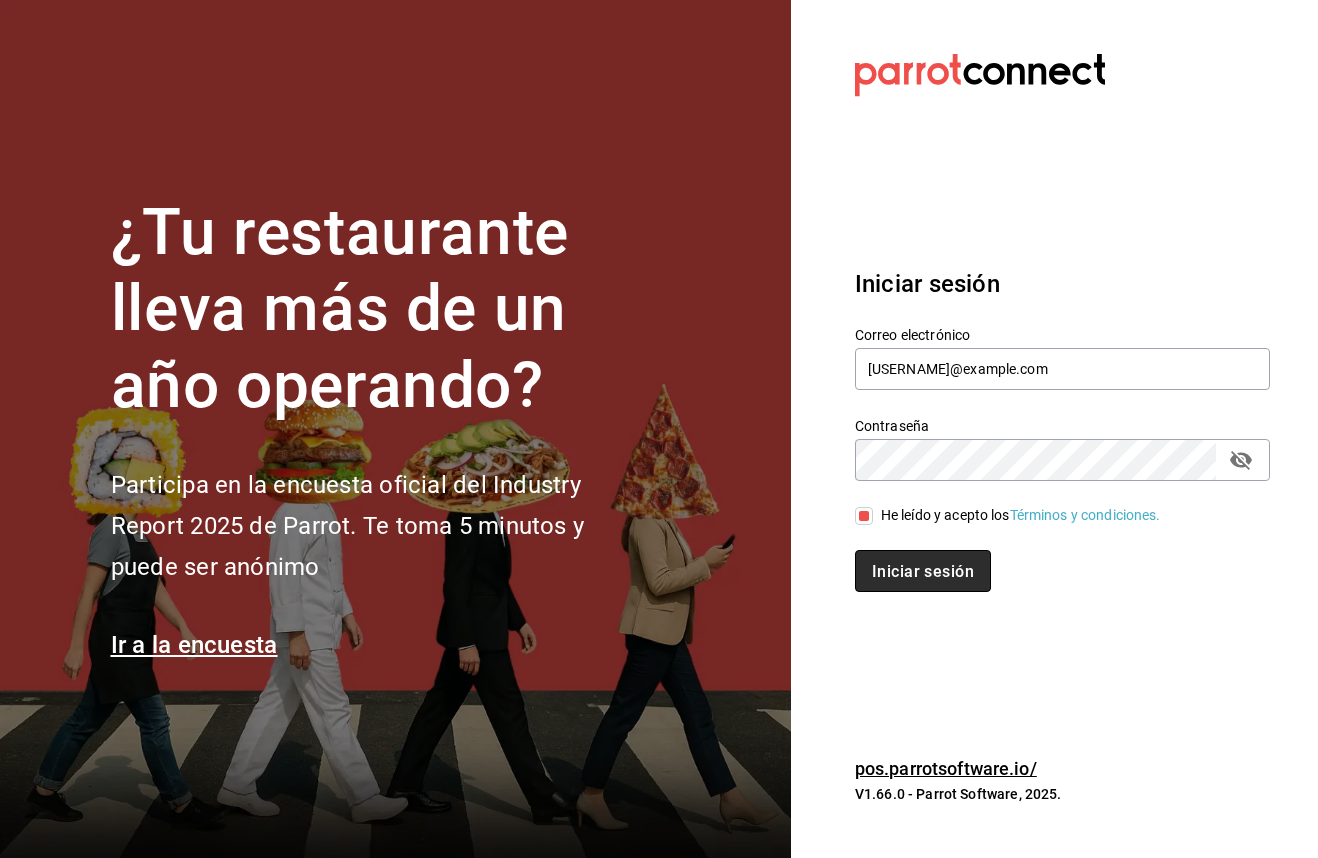 click on "Iniciar sesión" at bounding box center [923, 571] 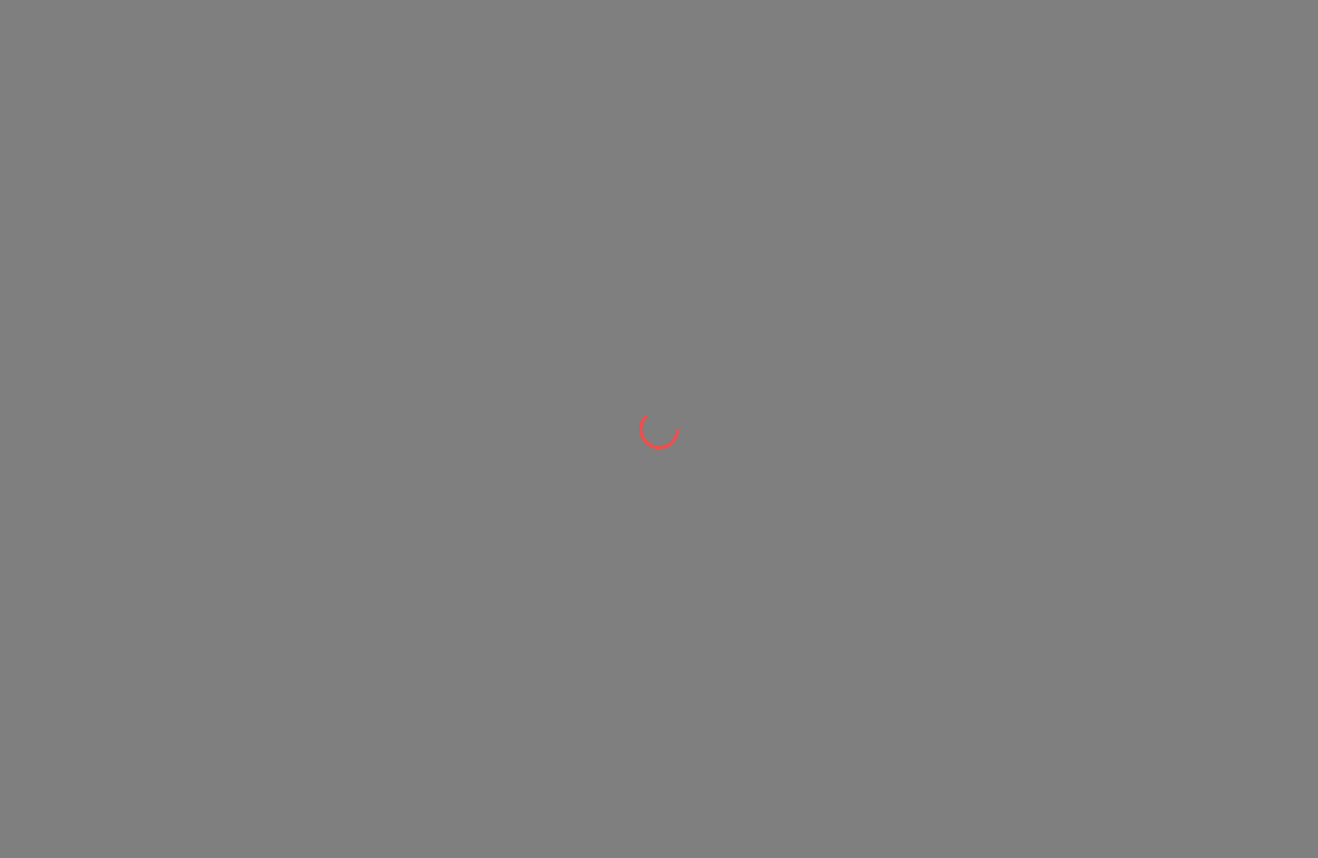 scroll, scrollTop: 0, scrollLeft: 0, axis: both 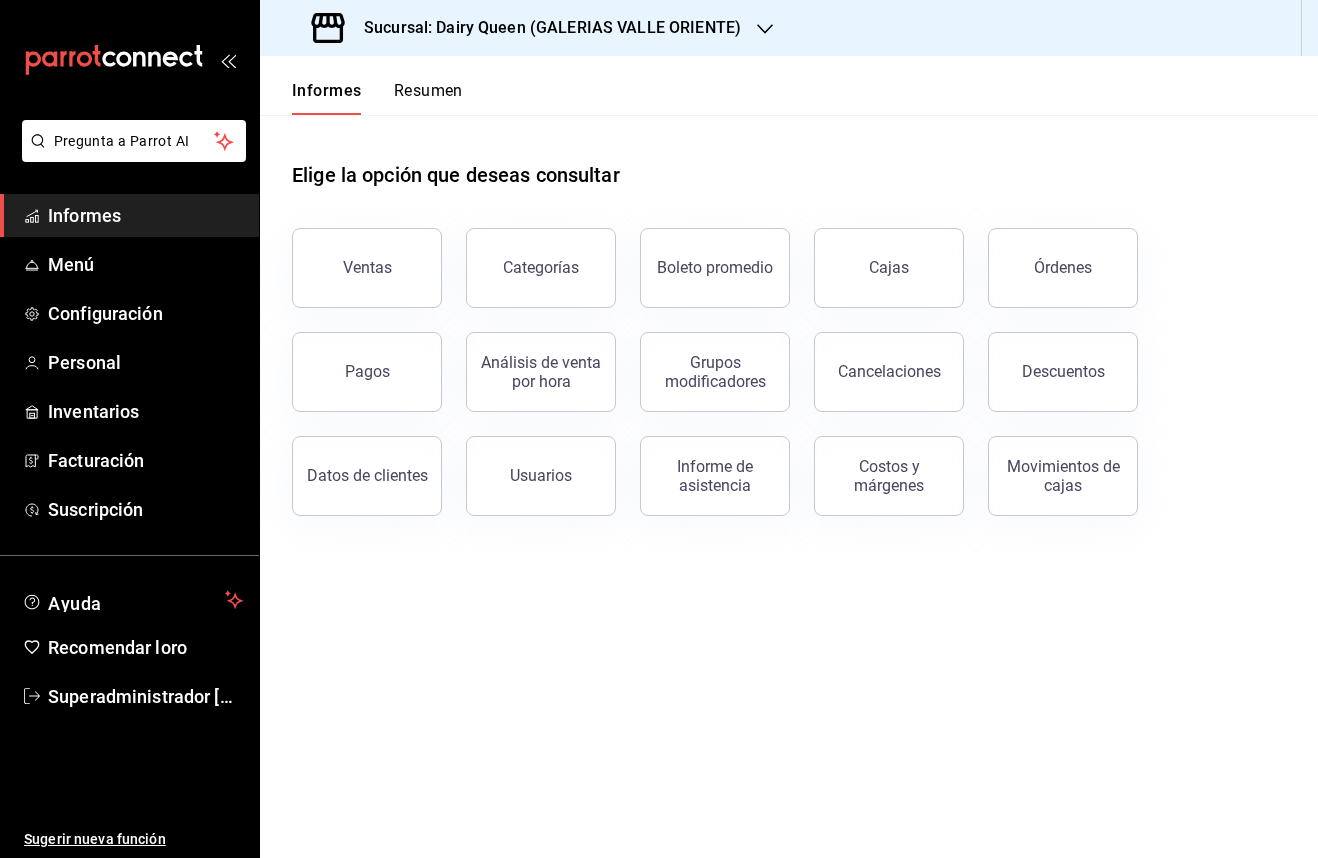 click on "Ventas" at bounding box center (367, 268) 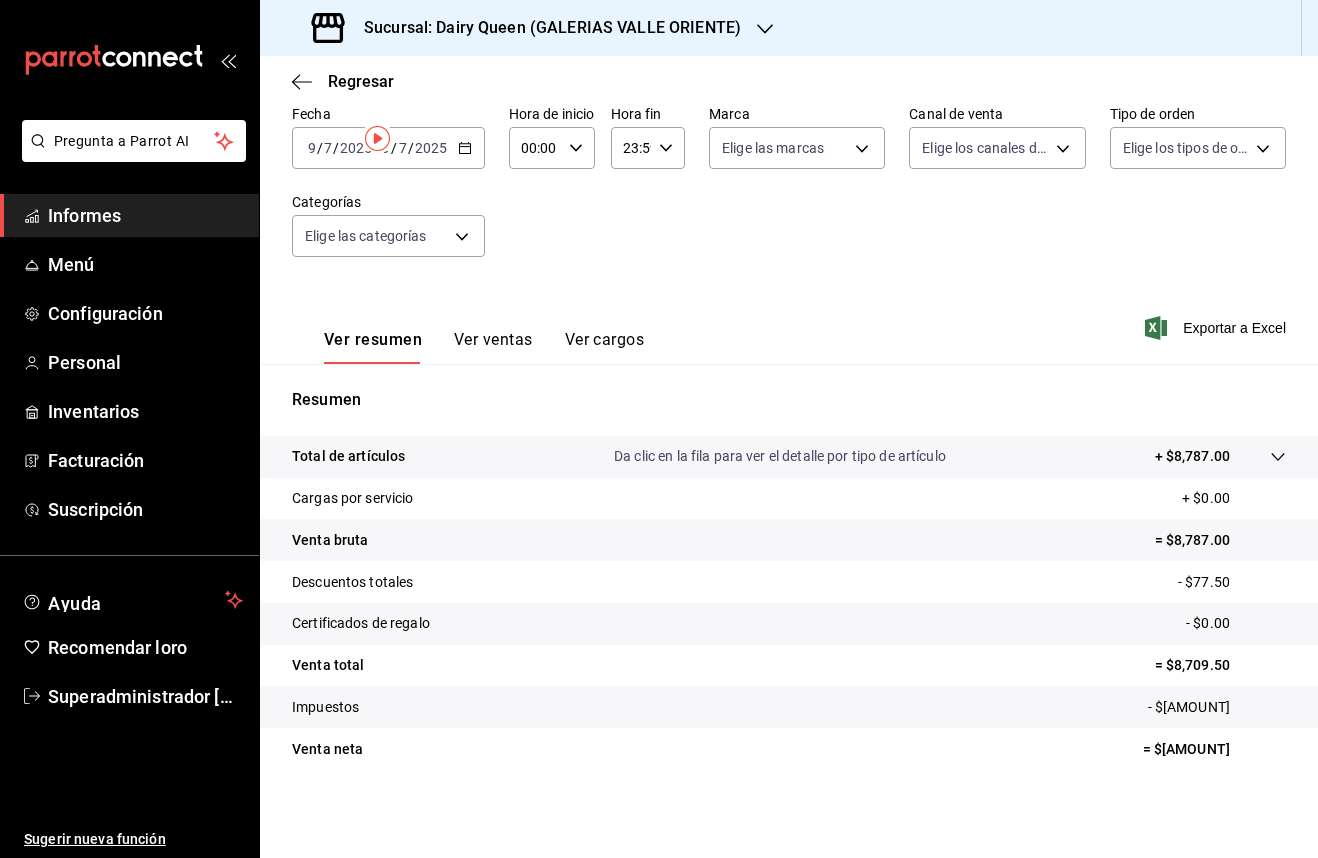 scroll, scrollTop: 0, scrollLeft: 0, axis: both 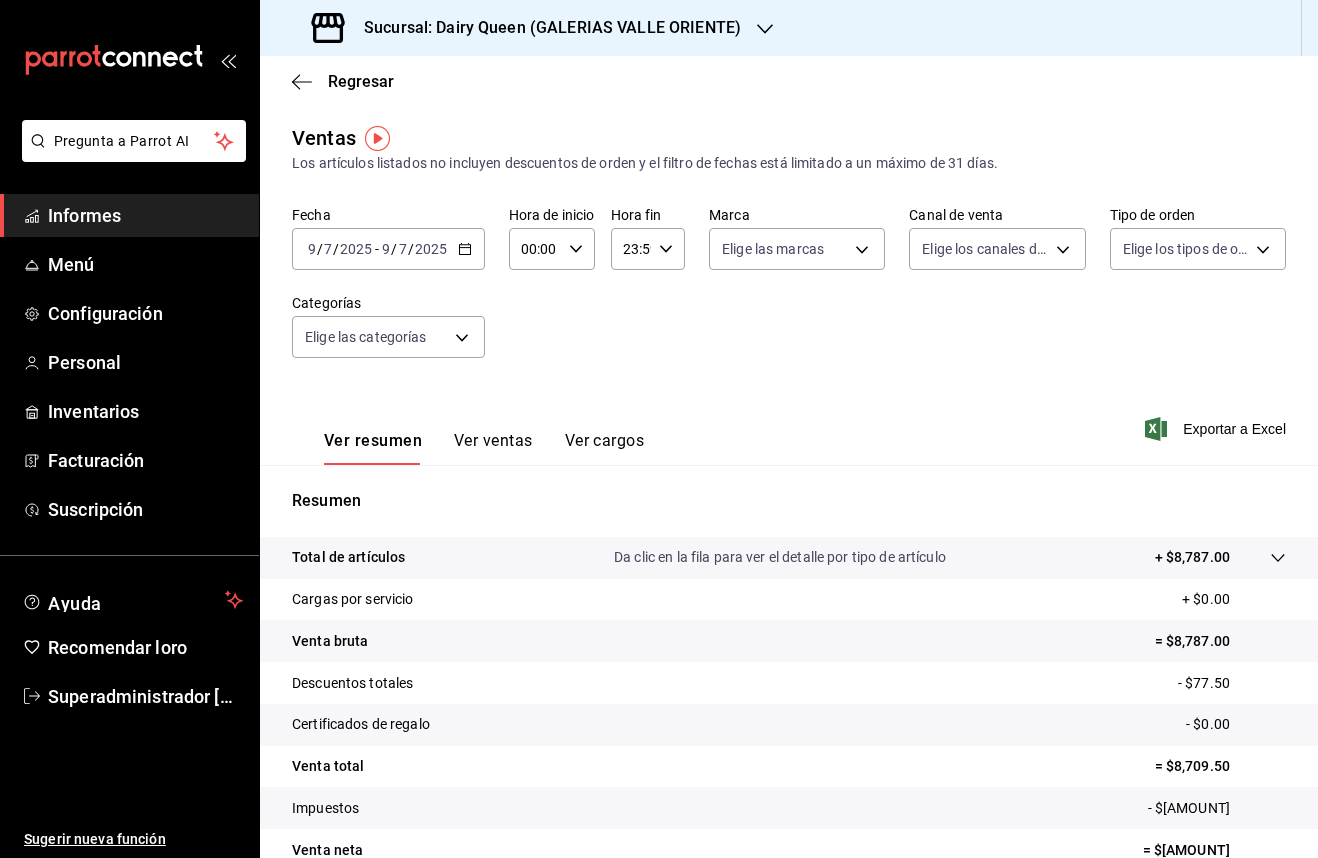 click on "00:00" at bounding box center [535, 249] 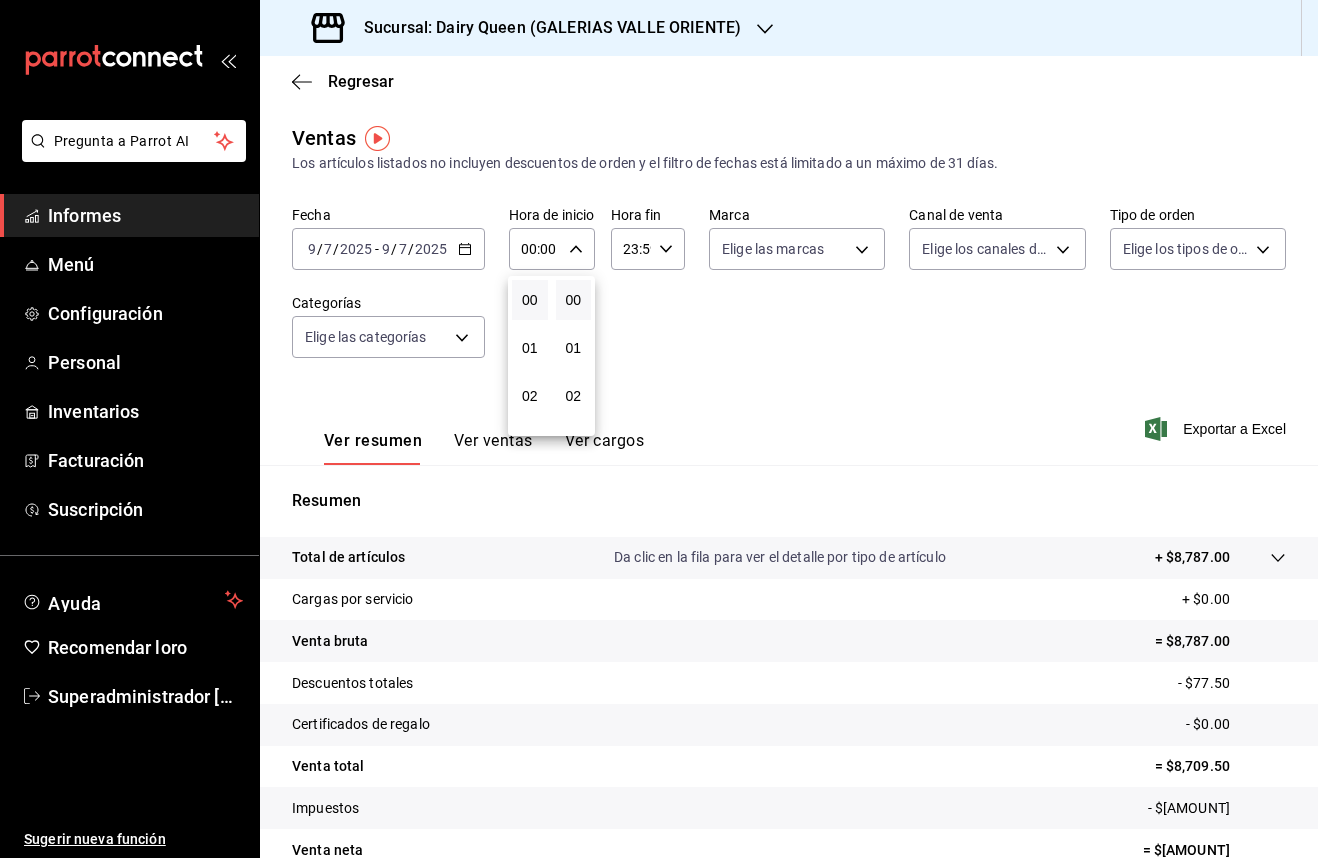 click at bounding box center (659, 429) 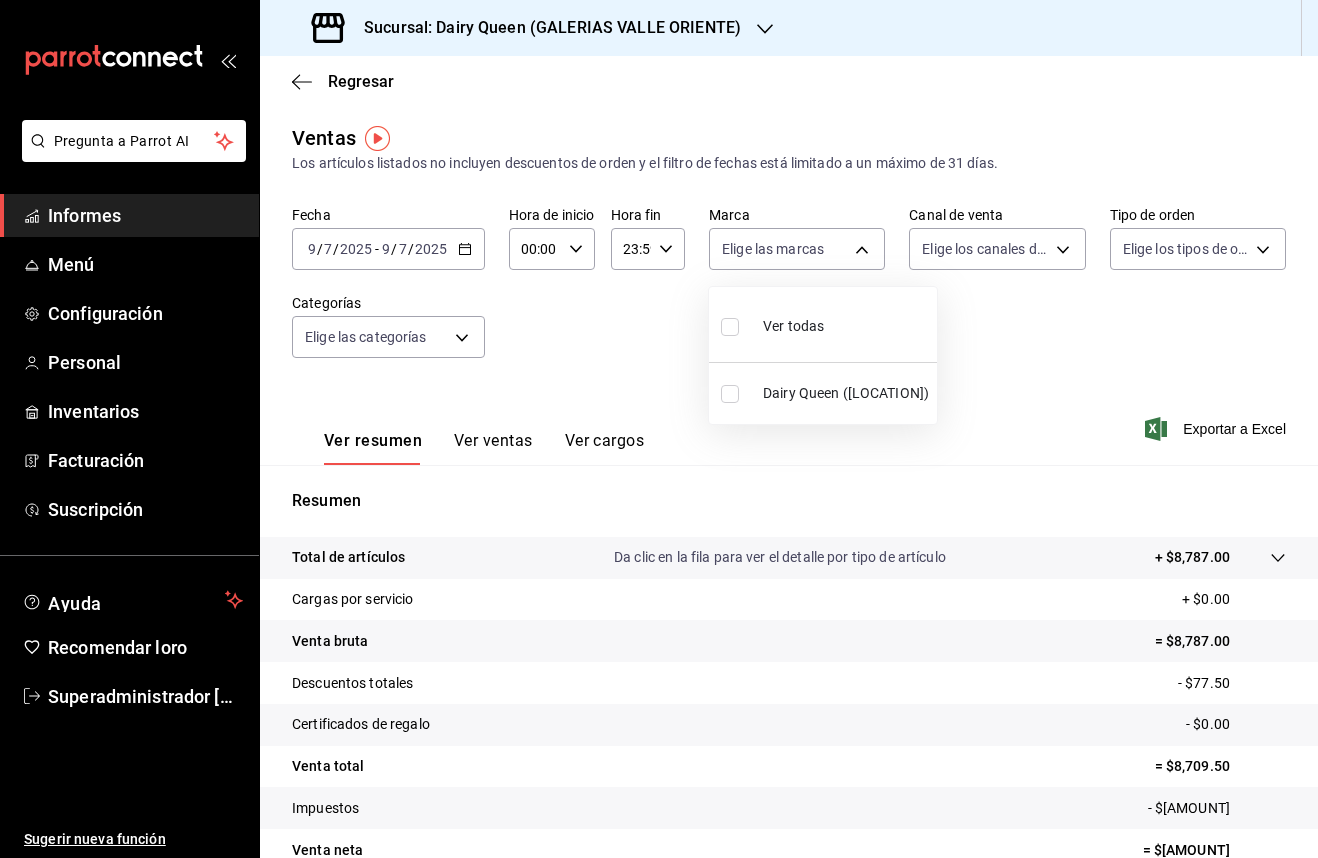 click on "Pregunta a [NAME] AI Informes   Menú   Configuración   Personal   Inventarios   Facturación   Suscripción   Ayuda Recomendar loro   Superadministrador [NAME]   Sugerir nueva función   Sucursal: Dairy Queen ([LOCATION]) Regresar Ventas Los artículos listados no incluyen descuentos de orden y el filtro de fechas está limitado a un máximo de 31 días. Fecha [YEAR]-[MONTH]-[DAY] [DAY] / [MONTH] / [YEAR] - [YEAR]-[MONTH]-[DAY] [DAY] / [MONTH] / [YEAR] Hora de inicio 00:00 Hora de inicio Hora fin 23:59 Hora fin Marca Elige las marcas Canal de venta Elige los canales de venta Tipo de orden Elige los tipos de orden Categorías Elige las categorías Ver resumen Ver ventas Ver cargos Exportar a Excel Resumen Total de artículos Da clic en la fila para ver el detalle por tipo de artículo + $[AMOUNT] Cargas por servicio + $0.00 Venta bruta = $[AMOUNT] Descuentos totales - $[AMOUNT] Certificados de regalo - $0.00 Venta total = $[AMOUNT] Impuestos - $[AMOUNT] Venta neta = $[AMOUNT] Texto original Valora esta traducción Pregunta a [NAME] AI   Menú" at bounding box center [659, 429] 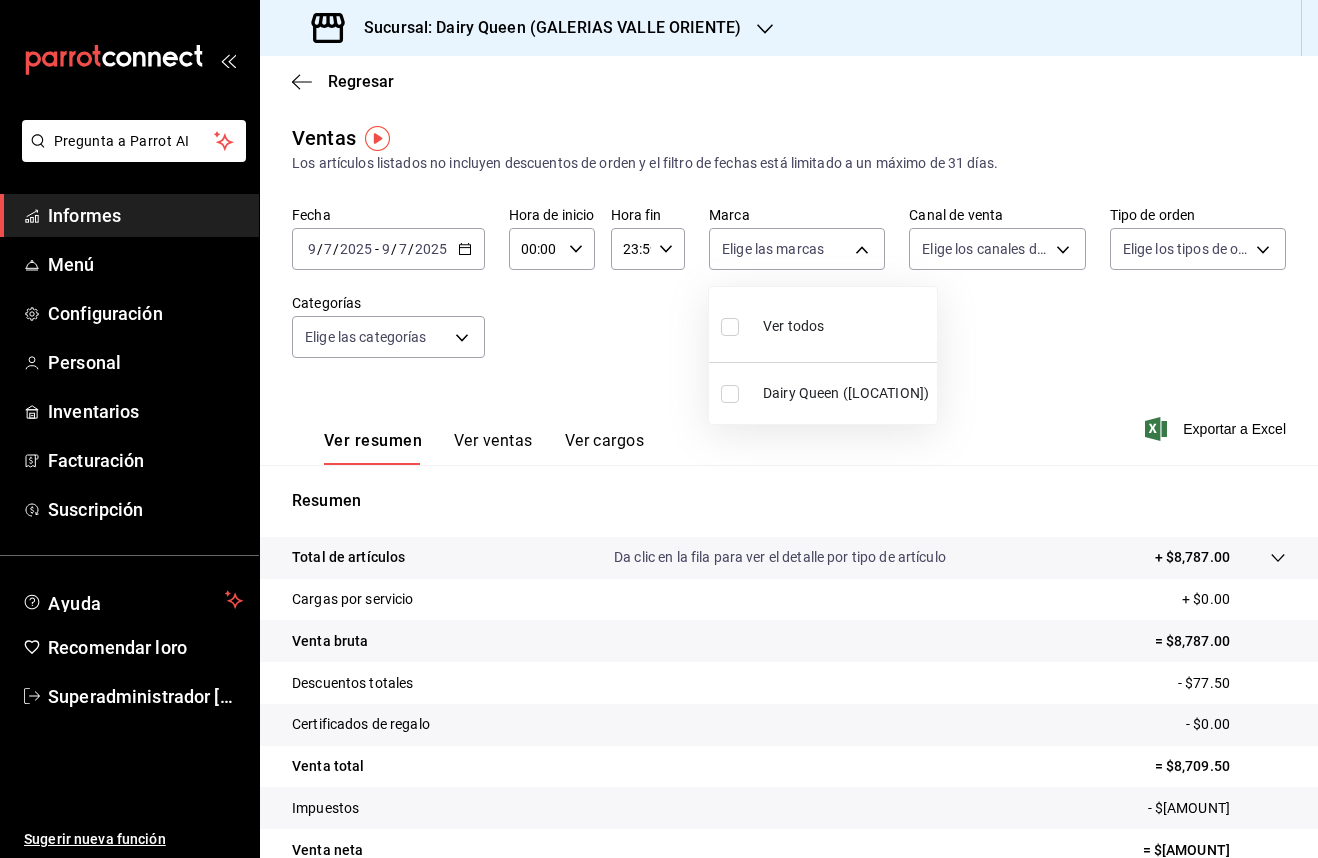 click at bounding box center [659, 429] 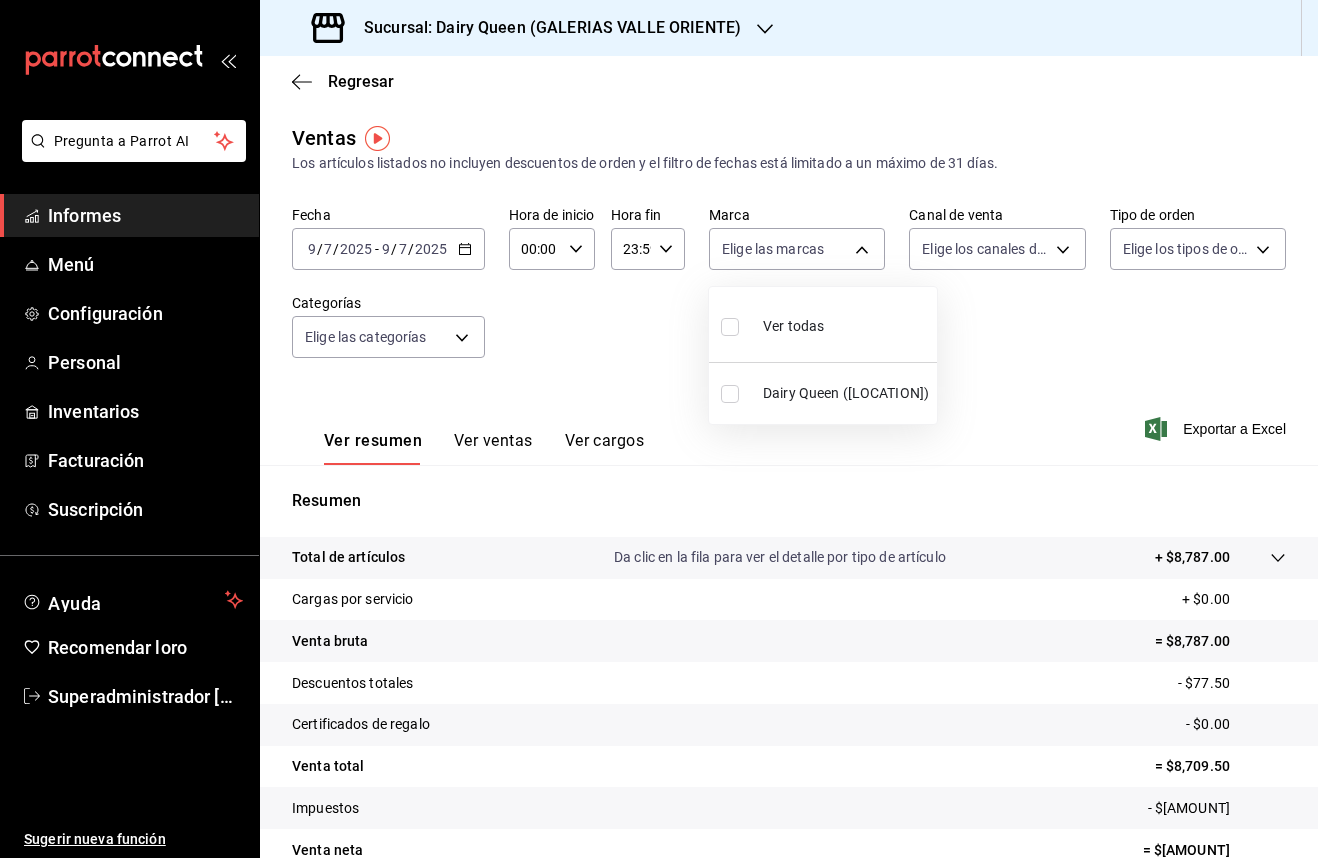 click on "Pregunta a [NAME] AI Informes   Menú   Configuración   Personal   Inventarios   Facturación   Suscripción   Ayuda Recomendar loro   Superadministrador [NAME]   Sugerir nueva función   Sucursal: Dairy Queen ([LOCATION]) Regresar Ventas Los artículos listados no incluyen descuentos de orden y el filtro de fechas está limitado a un máximo de 31 días. Fecha [YEAR]-[MONTH]-[DAY] [DAY] / [MONTH] / [YEAR] - [YEAR]-[MONTH]-[DAY] [DAY] / [MONTH] / [YEAR] Hora de inicio 00:00 Hora de inicio Hora fin 23:59 Hora fin Marca Elige las marcas Canal de venta Elige los canales de venta Tipo de orden Elige los tipos de orden Categorías Elige las categorías Ver resumen Ver ventas Ver cargos Exportar a Excel Resumen Total de artículos Da clic en la fila para ver el detalle por tipo de artículo + $[AMOUNT] Cargas por servicio + $0.00 Venta bruta = $[AMOUNT] Descuentos totales - $[AMOUNT] Certificados de regalo - $0.00 Venta total = $[AMOUNT] Impuestos - $[AMOUNT] Venta neta = $[AMOUNT] Texto original Valora esta traducción Pregunta a [NAME] AI   Menú" at bounding box center [659, 429] 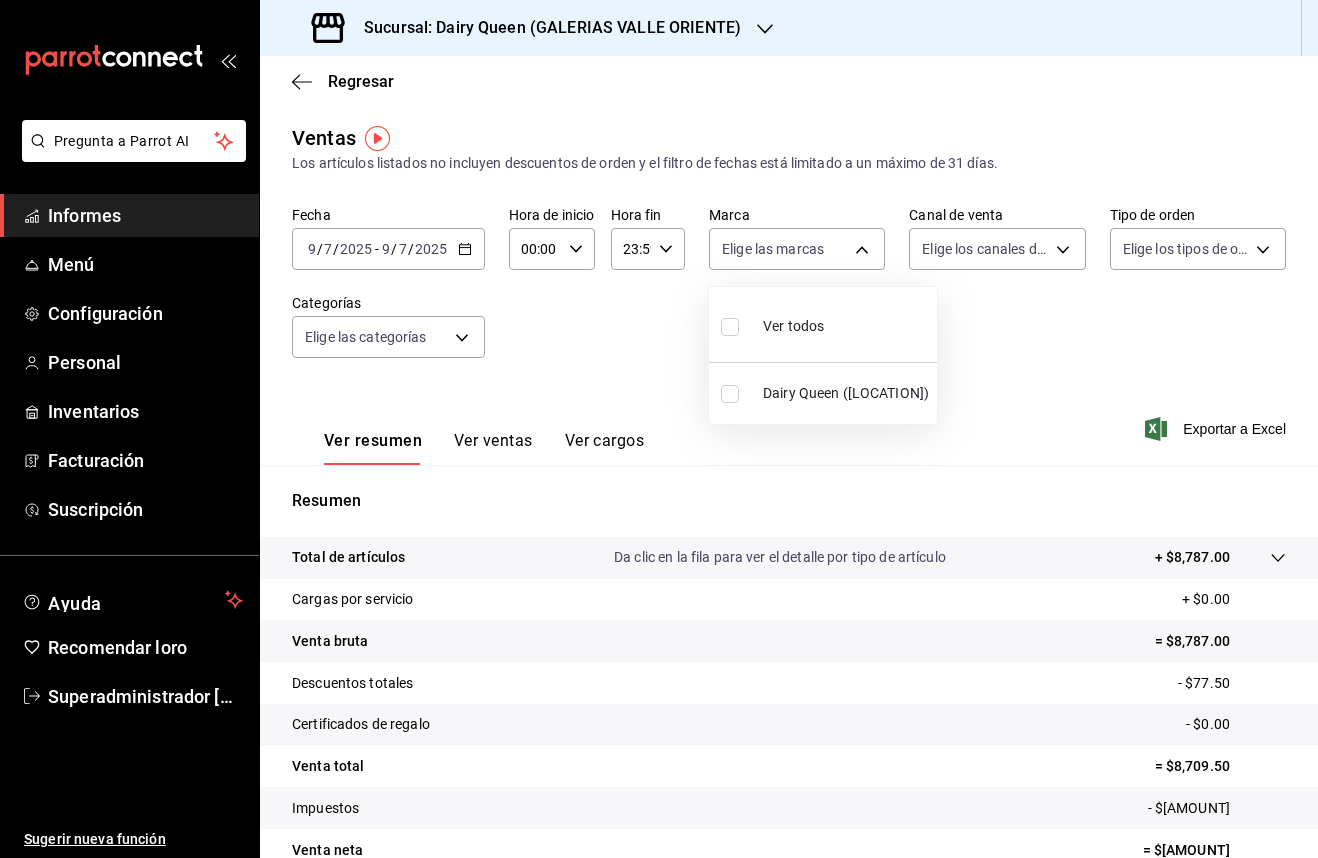 click on "Ver todos" at bounding box center [793, 326] 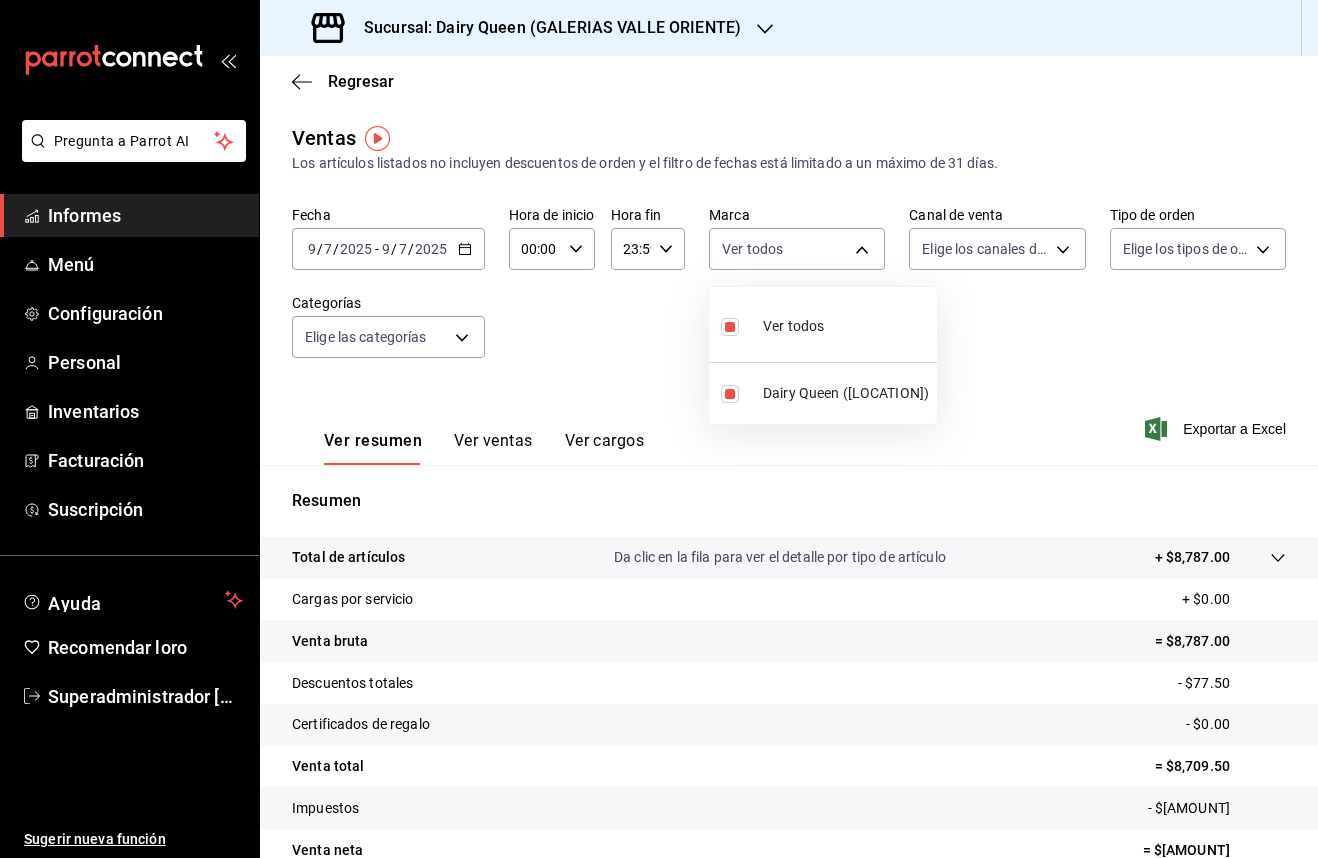 click at bounding box center [659, 429] 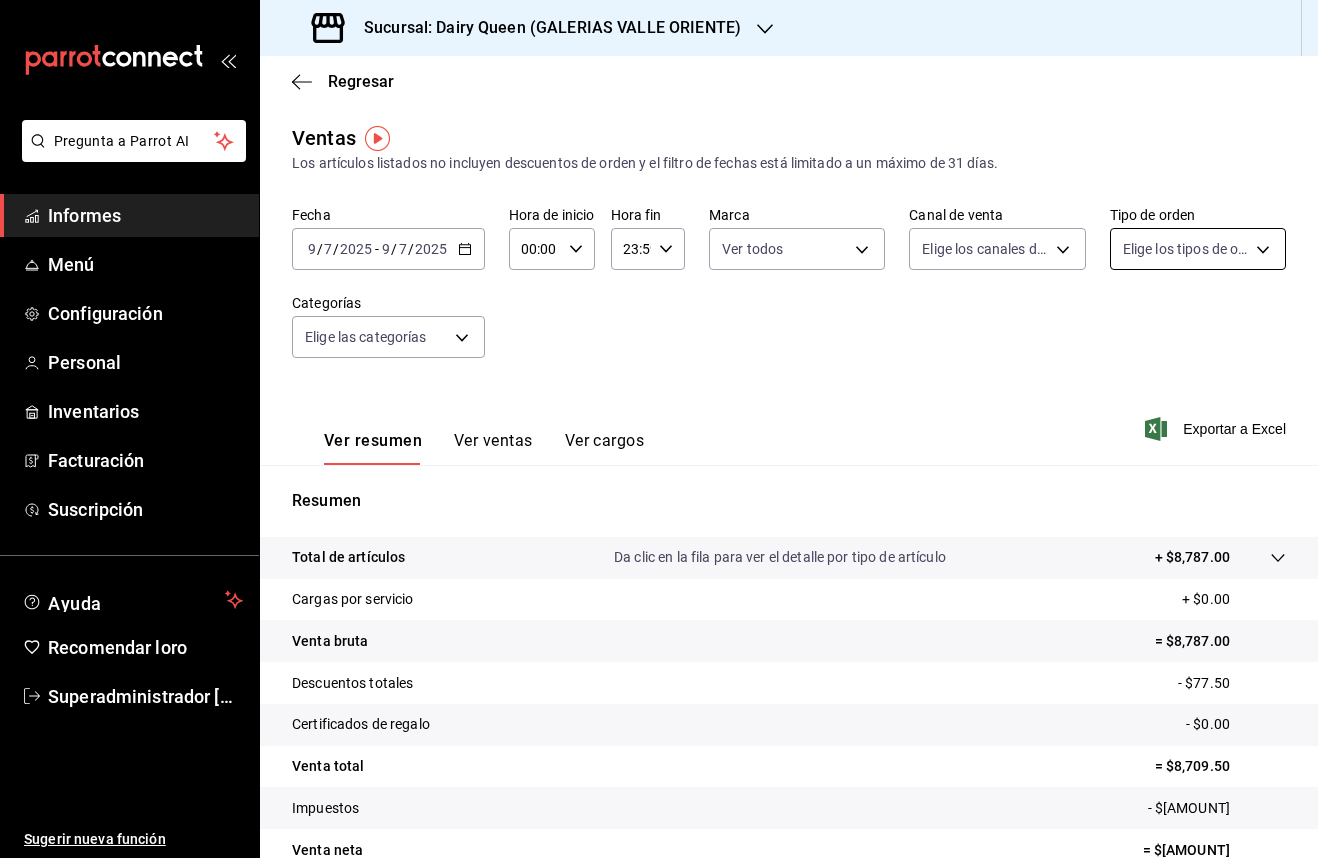click on "Pregunta a [NAME] AI Informes   Menú   Configuración   Personal   Inventarios   Facturación   Suscripción   Ayuda Recomendar loro   Superadministrador [NAME]   Sugerir nueva función   Sucursal: Dairy Queen ([LOCATION]) Regresar Ventas Los artículos listados no incluyen descuentos de orden y el filtro de fechas está limitado a un máximo de 31 días. Fecha [YEAR]-[MONTH]-[DAY] [DAY] / [MONTH] / [YEAR] - [YEAR]-[MONTH]-[DAY] [DAY] / [MONTH] / [YEAR] Hora de inicio 00:00 Hora de inicio Hora fin 23:59 Hora fin Marca Ver todos [UNIQUE_ID] Canal de venta Elige los canales de venta Tipo de orden Elige los tipos de orden Categorías Elige las categorías Ver resumen Ver ventas Ver cargos Exportar a Excel Resumen Total de artículos Da clic en la fila para ver el detalle por tipo de artículo + $[AMOUNT] Cargas por servicio + $0.00 Venta bruta = $[AMOUNT] Descuentos totales - $[AMOUNT] Certificados de regalo - $0.00 Venta total = $[AMOUNT] Impuestos - $[AMOUNT] Venta neta = $[AMOUNT] Texto original Pregunta a [NAME] AI" at bounding box center (659, 429) 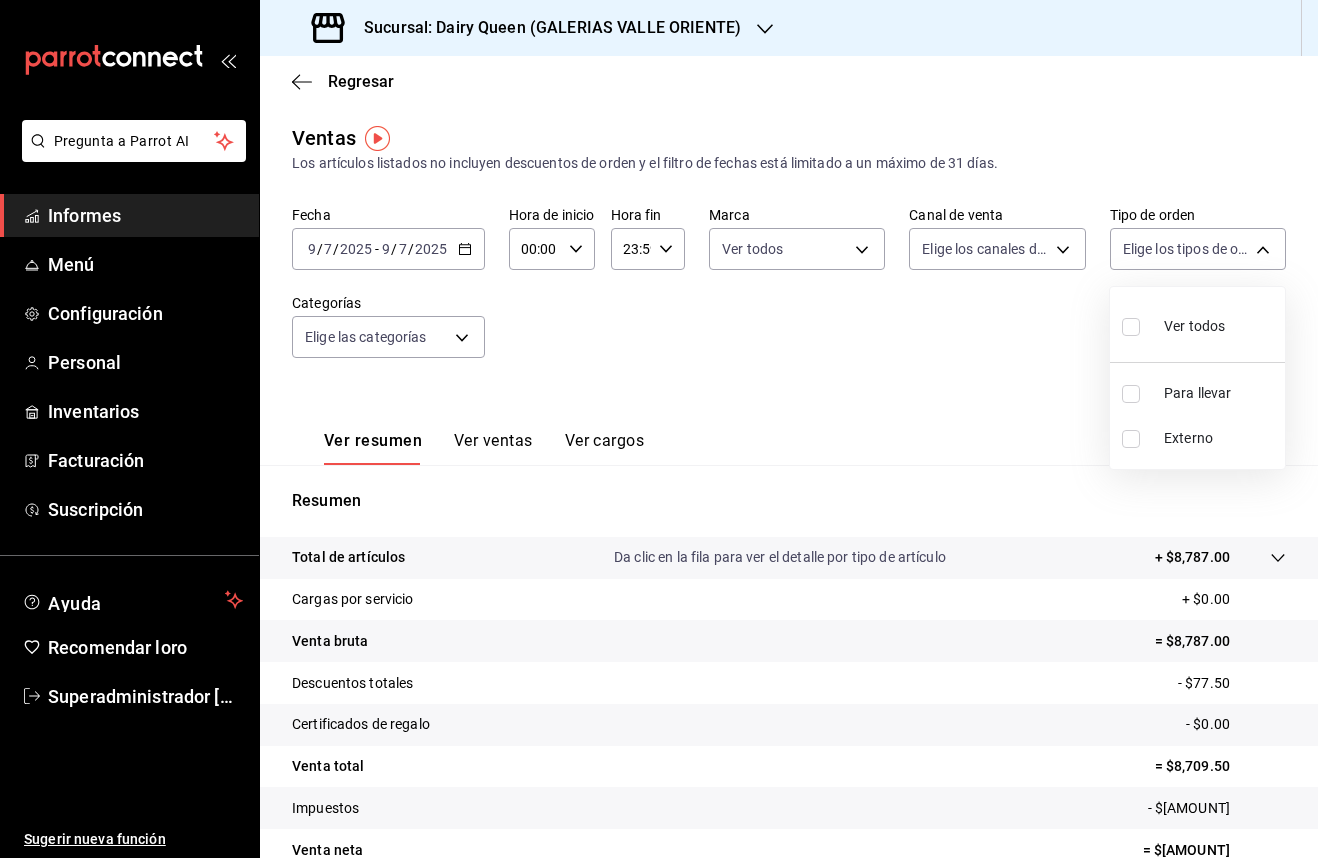 drag, startPoint x: 101, startPoint y: 243, endPoint x: 100, endPoint y: 257, distance: 14.035668 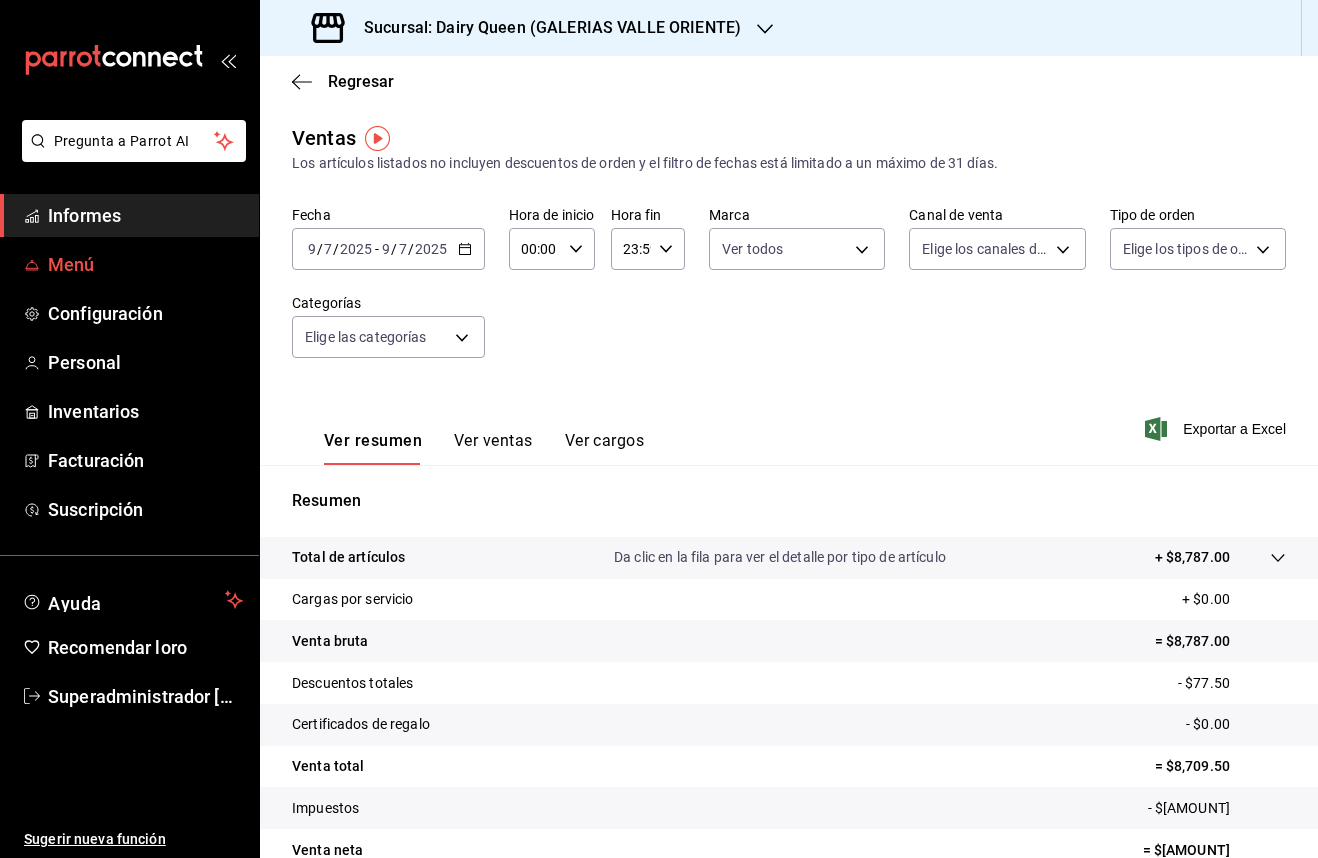 click on "Menú" at bounding box center [145, 264] 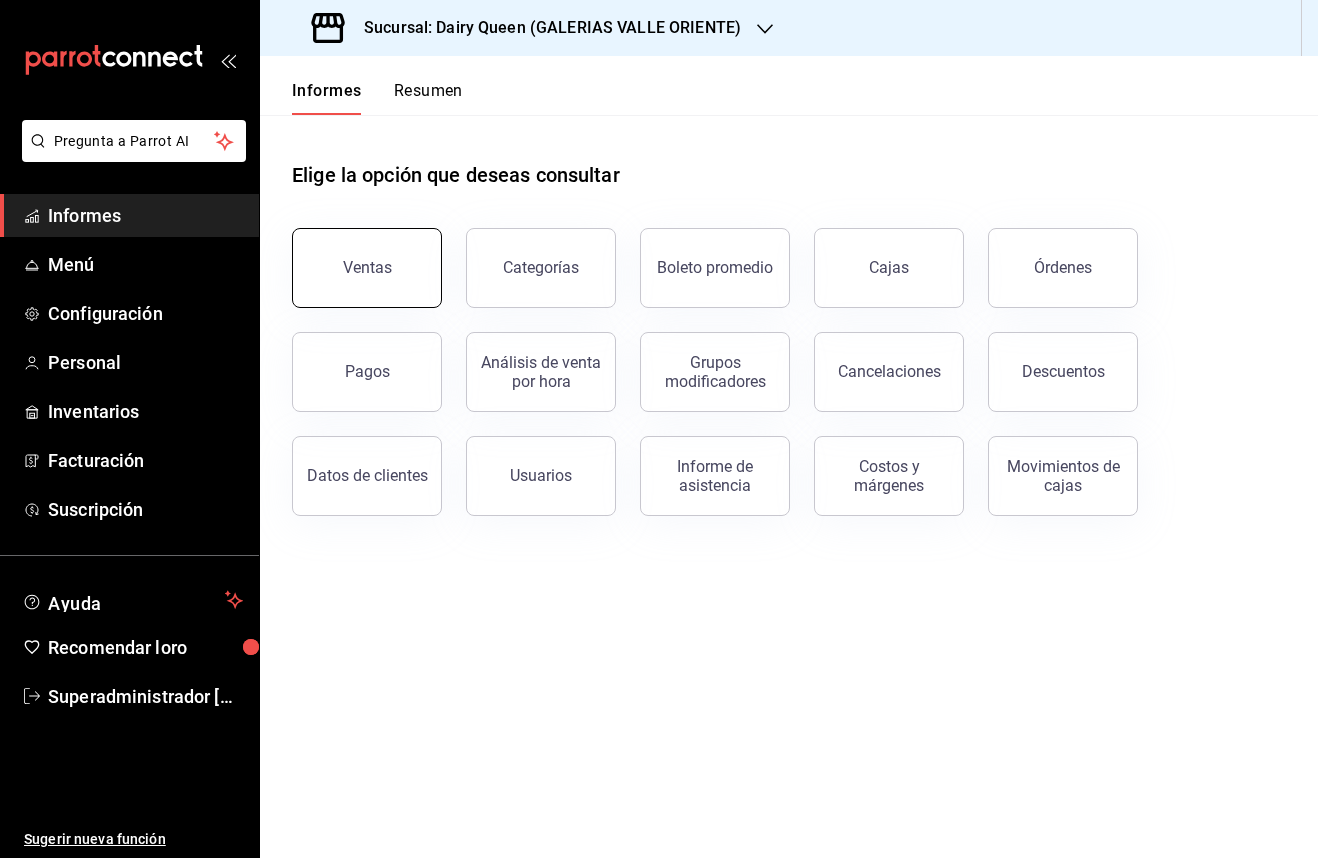 click on "Ventas" at bounding box center (367, 268) 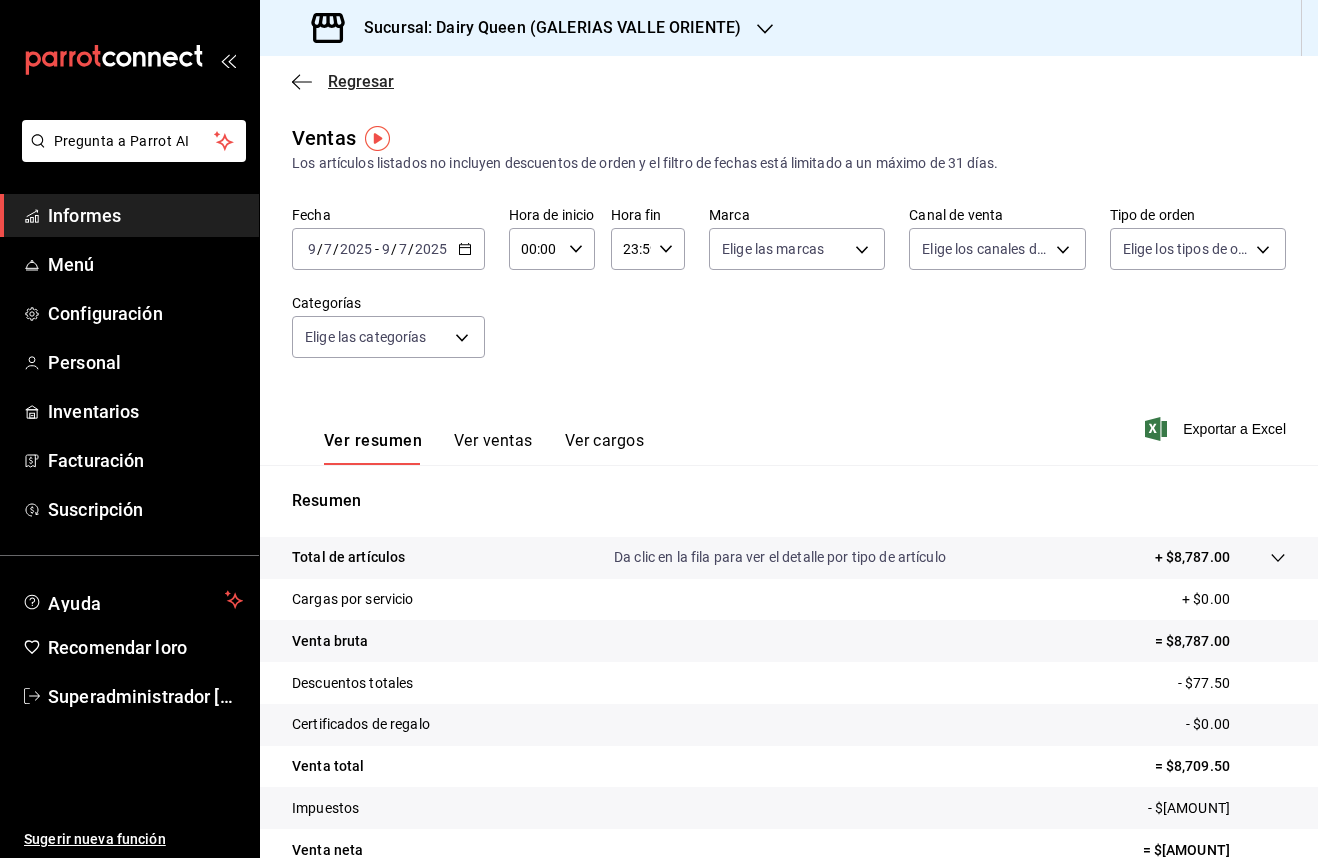 click at bounding box center [296, 81] 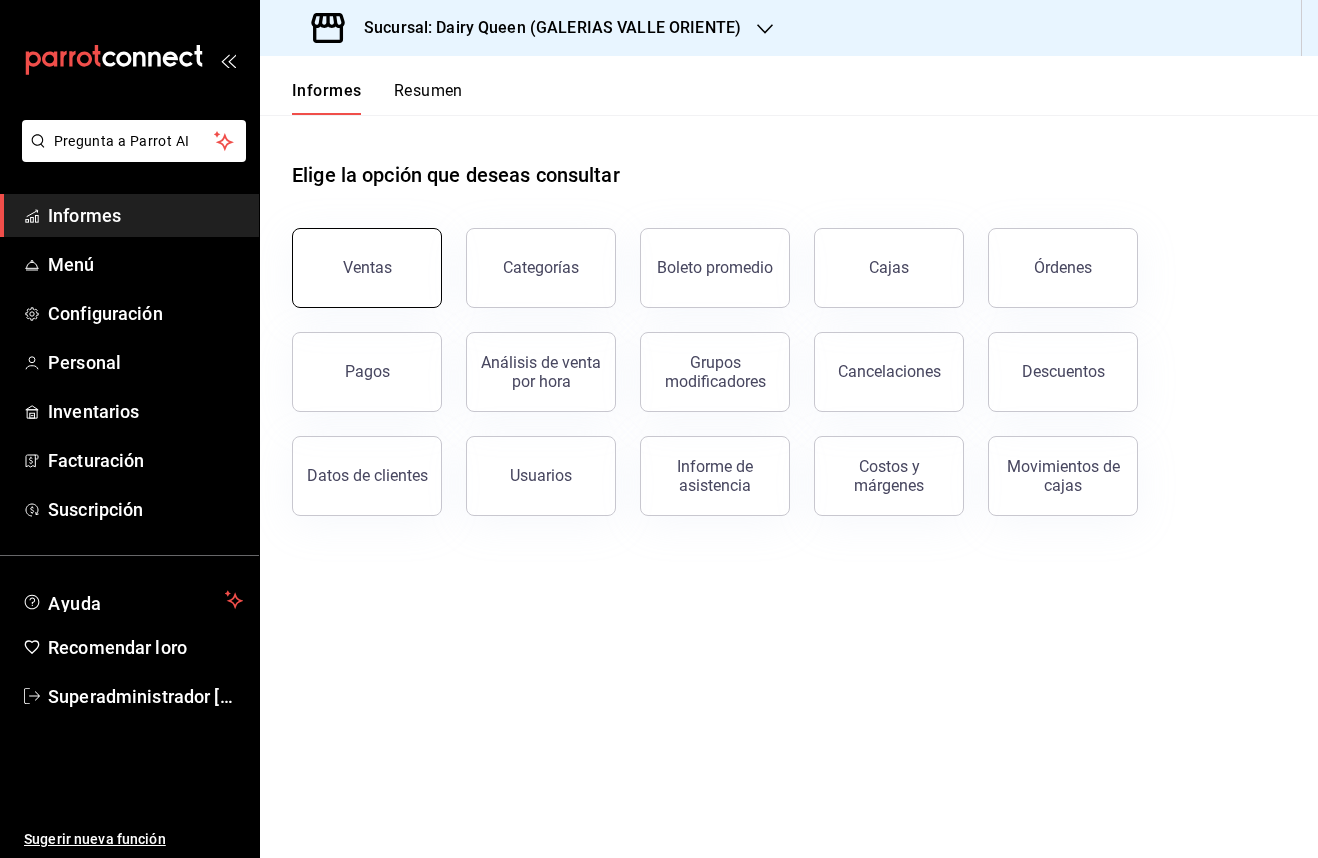 click on "Ventas" at bounding box center (367, 268) 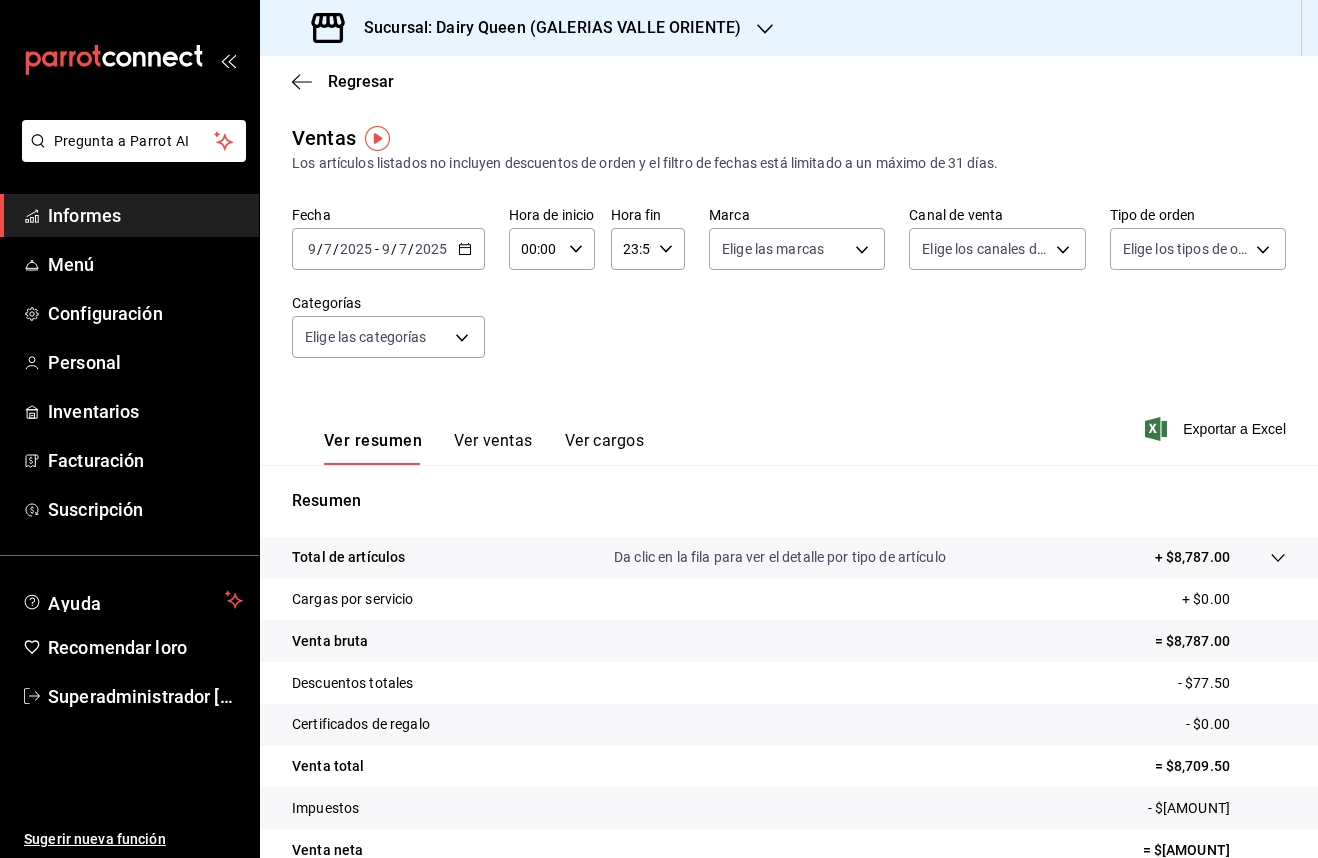 click on "2025" at bounding box center (356, 249) 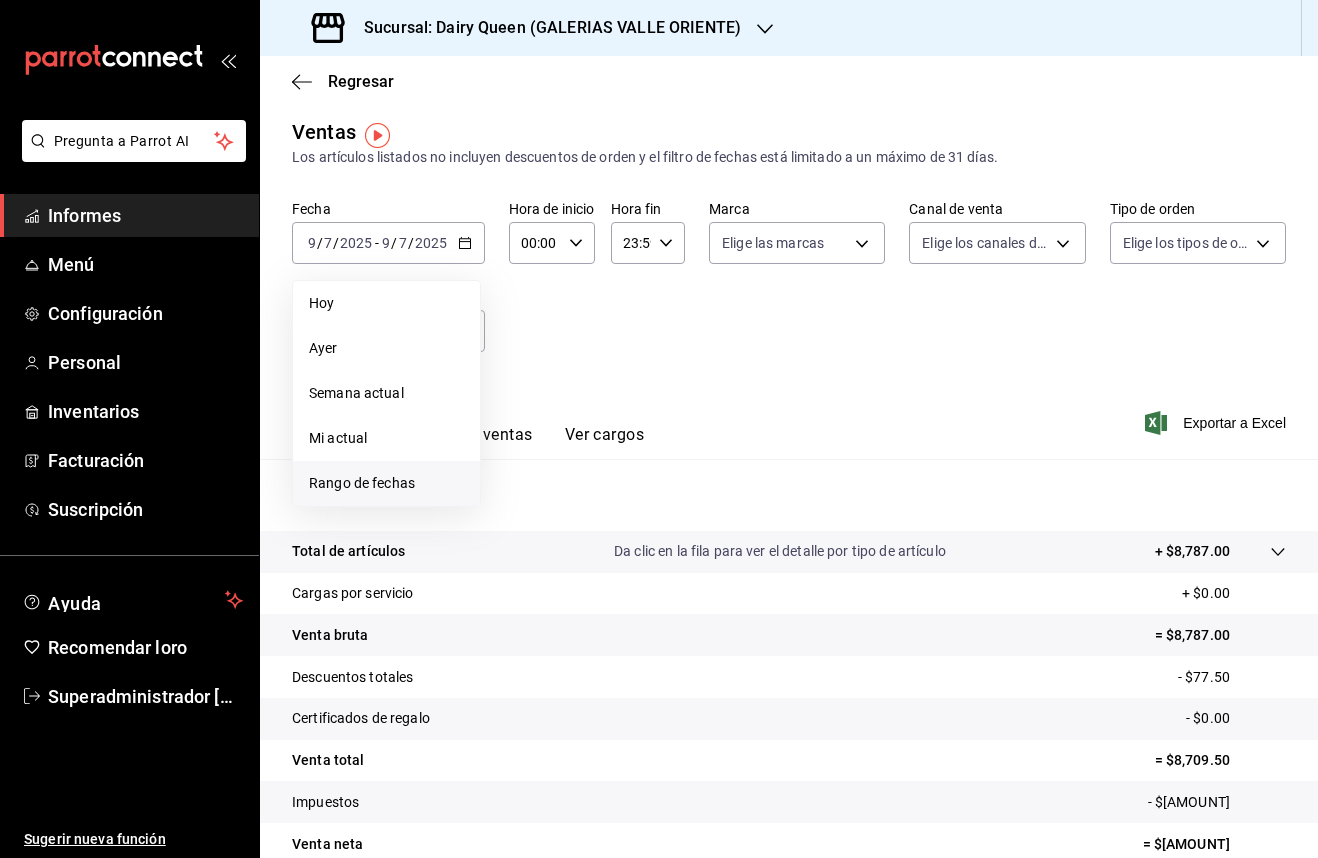 scroll, scrollTop: 7, scrollLeft: 0, axis: vertical 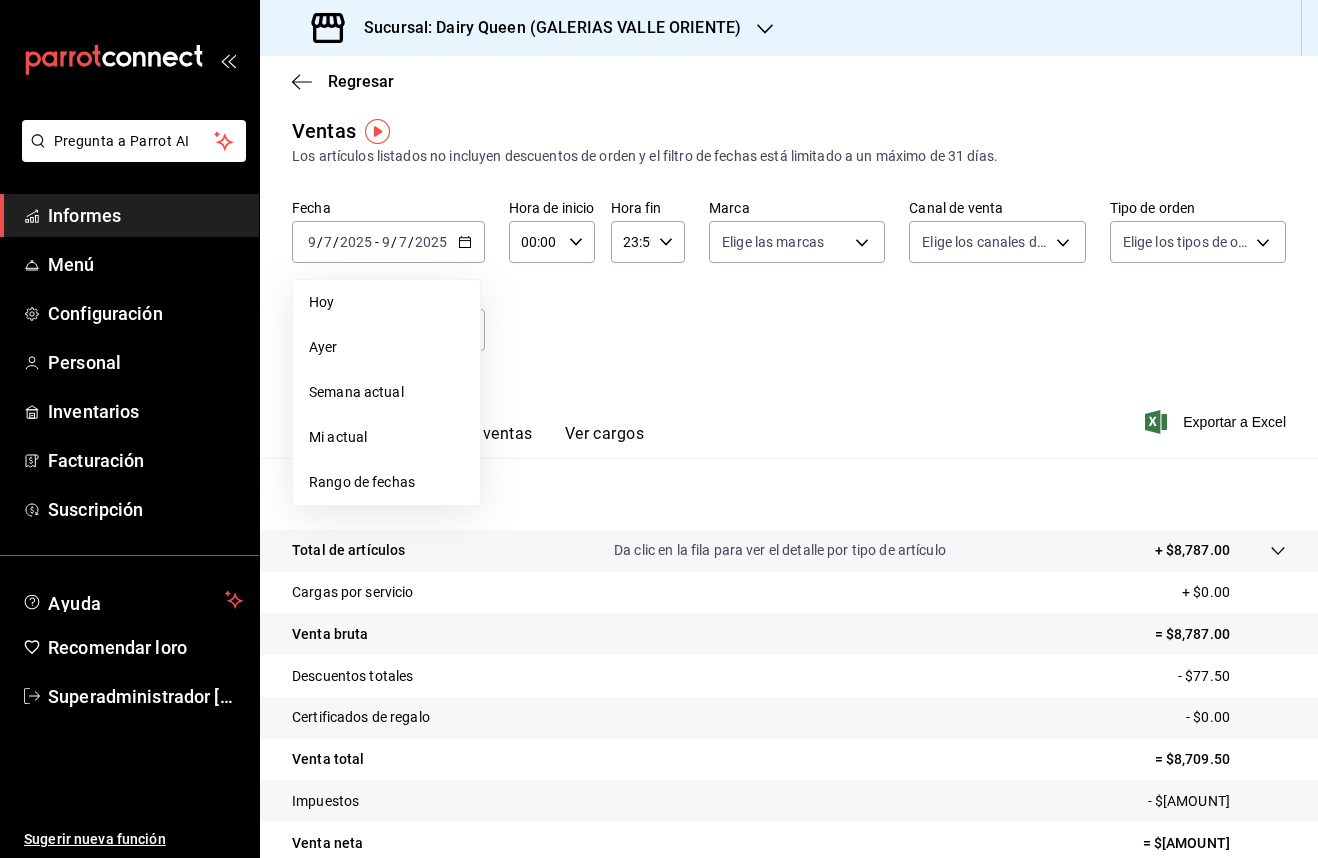 click on "Fecha [YEAR]-[MONTH]-[DAY] [DAY] / [MONTH] / [YEAR] - [YEAR]-[MONTH]-[DAY] [DAY] / [MONTH] / [YEAR] Hoy Ayer Semana actual Mi actual Rango de fechas Hora de inicio 00:00 Hora de inicio Hora fin 23:59 Hora fin Marca Elige las marcas Canal de venta Elige los canales de venta Tipo de orden Elige los tipos de orden Categorías Elige las categorías" at bounding box center (789, 287) 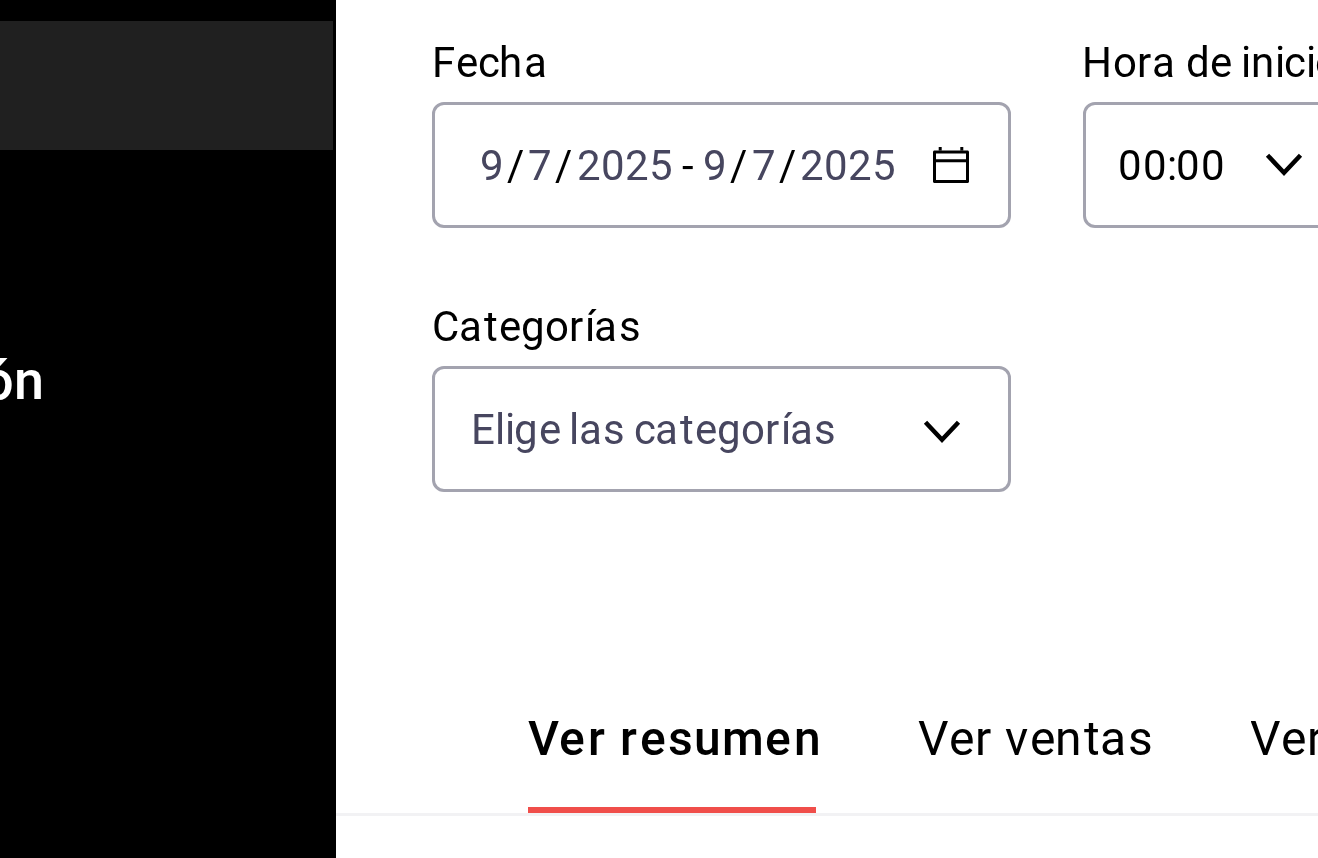 click on "Ventas Los artículos listados no incluyen descuentos de orden y el filtro de fechas está limitado a un máximo de 31 días. Fecha [YEAR]-[MONTH]-[DAY] [DAY] / [MONTH] / [YEAR] - [YEAR]-[MONTH]-[DAY] [DAY] / [MONTH] / [YEAR] Hora de inicio 00:00 Hora de inicio Hora fin 23:59 Hora fin Marca Elige las marcas Canal de venta Elige los canales de venta Tipo de orden Elige los tipos de orden Categorías Elige las categorías Ver resumen Ver ventas Ver cargos Exportar a Excel Resumen Total de artículos Da clic en la fila para ver el detalle por tipo de artículo + $[AMOUNT] Cargas por servicio + $0.00 Venta bruta = $[AMOUNT] Descuentos totales - $[AMOUNT] Certificados de regalo - $0.00 Venta total = $[AMOUNT] Impuestos - $[AMOUNT] Venta neta = $[AMOUNT]" at bounding box center (789, 518) 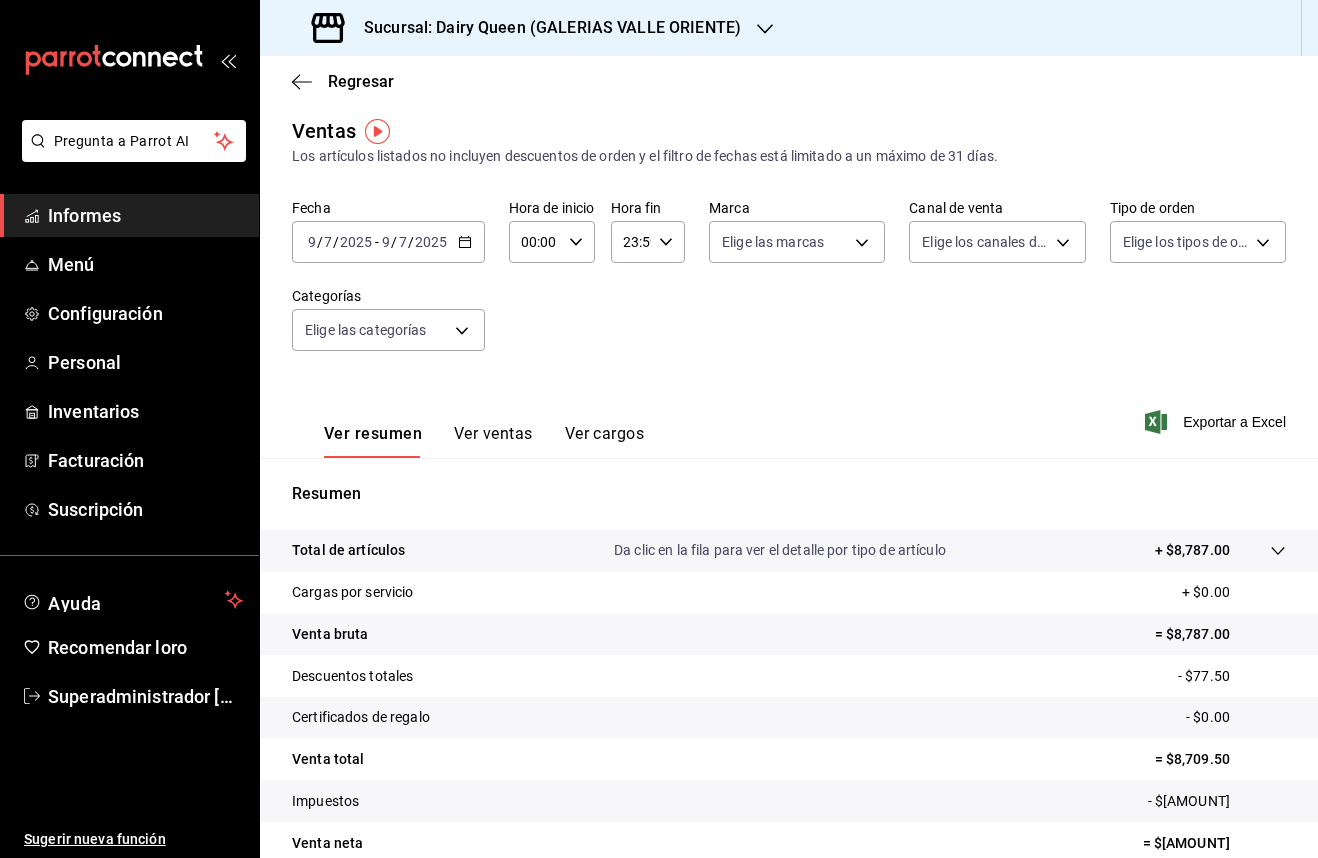 click on "/" at bounding box center (320, 242) 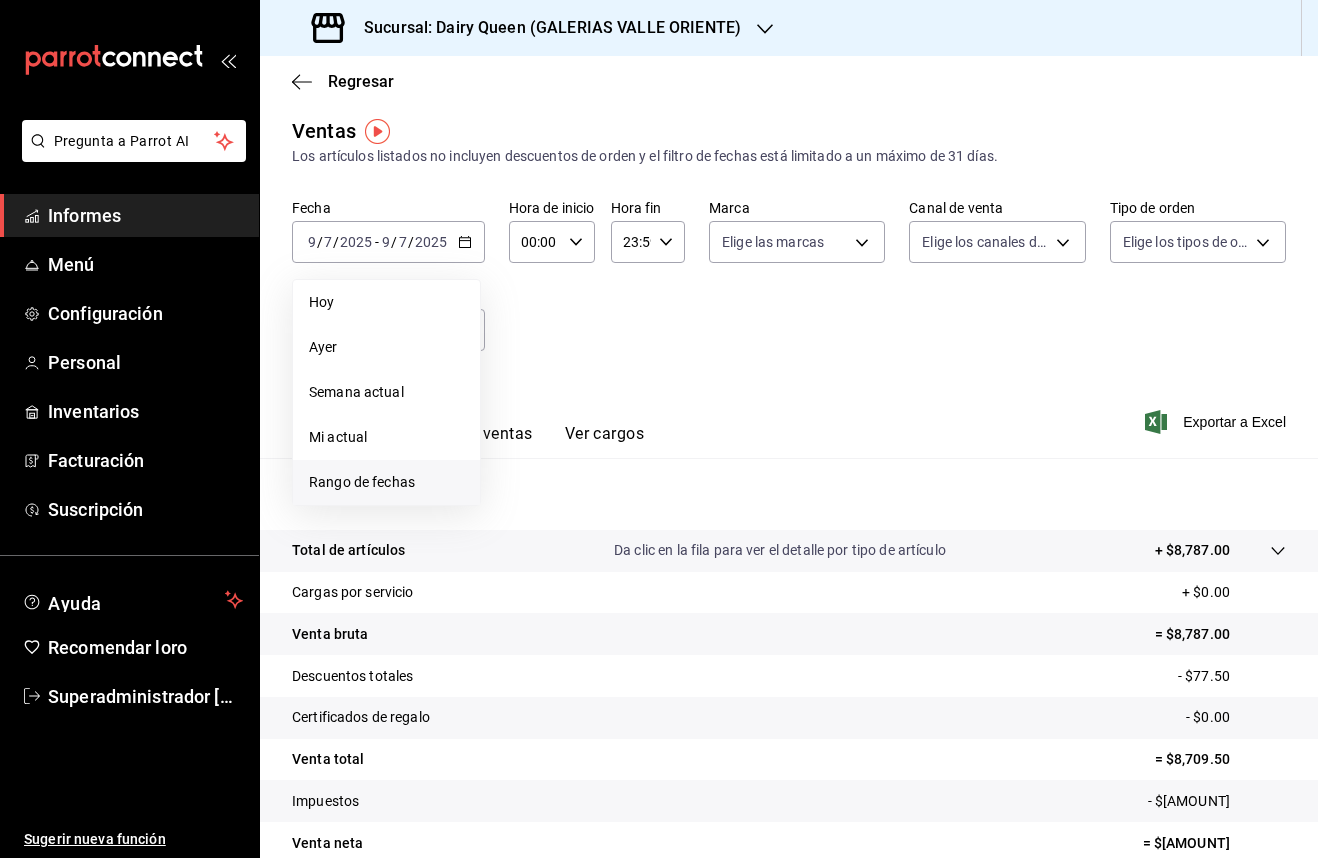 click on "Rango de fechas" at bounding box center [321, 302] 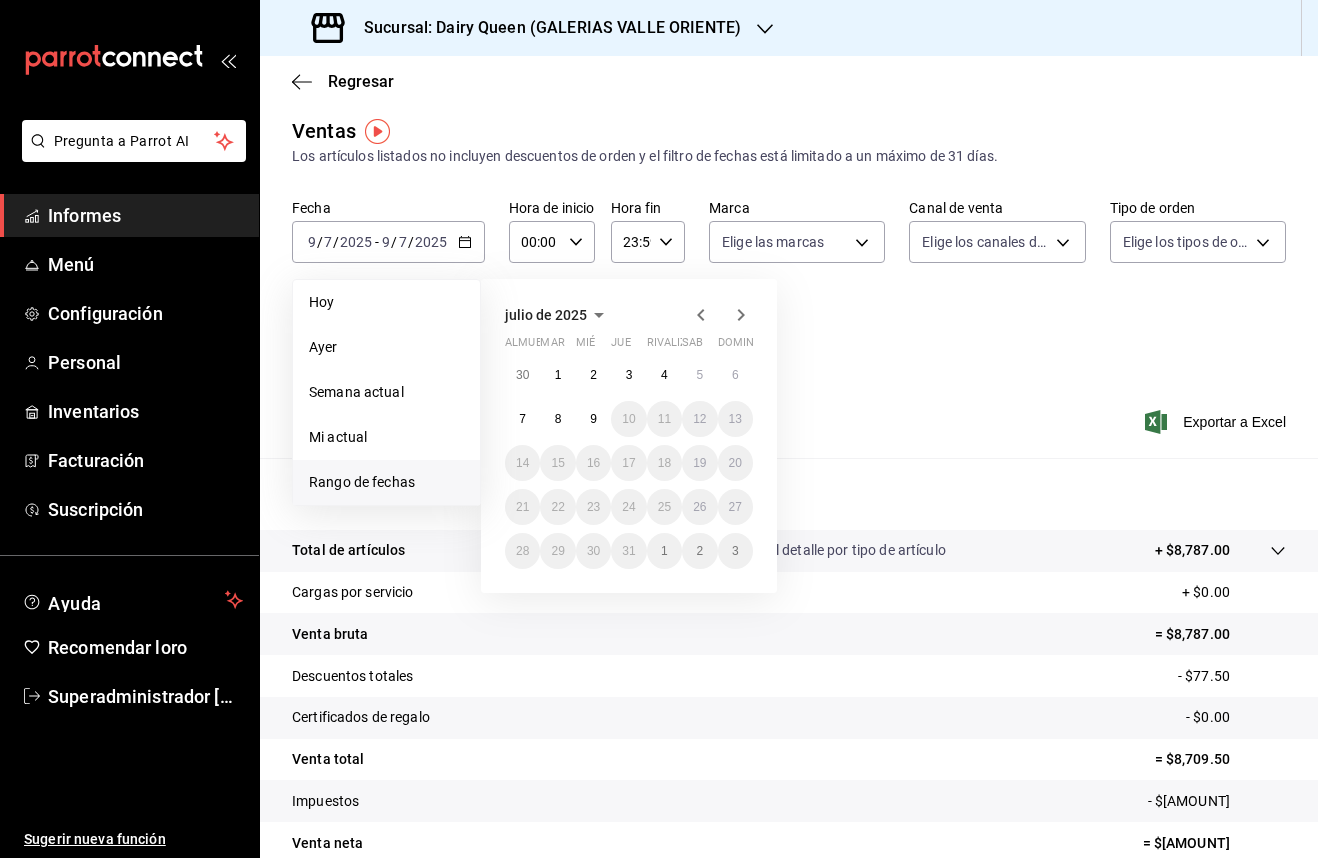 click at bounding box center [701, 315] 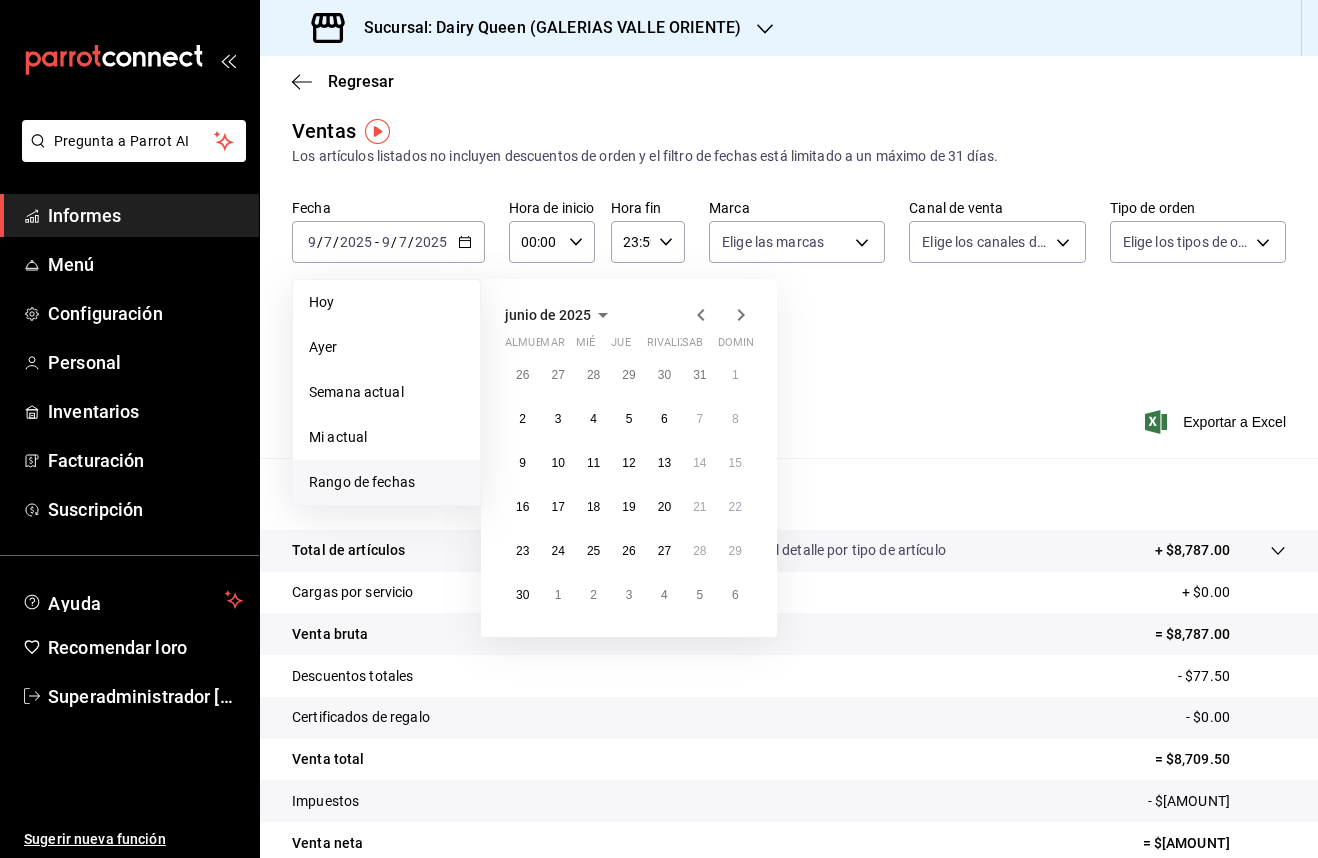 click at bounding box center [701, 315] 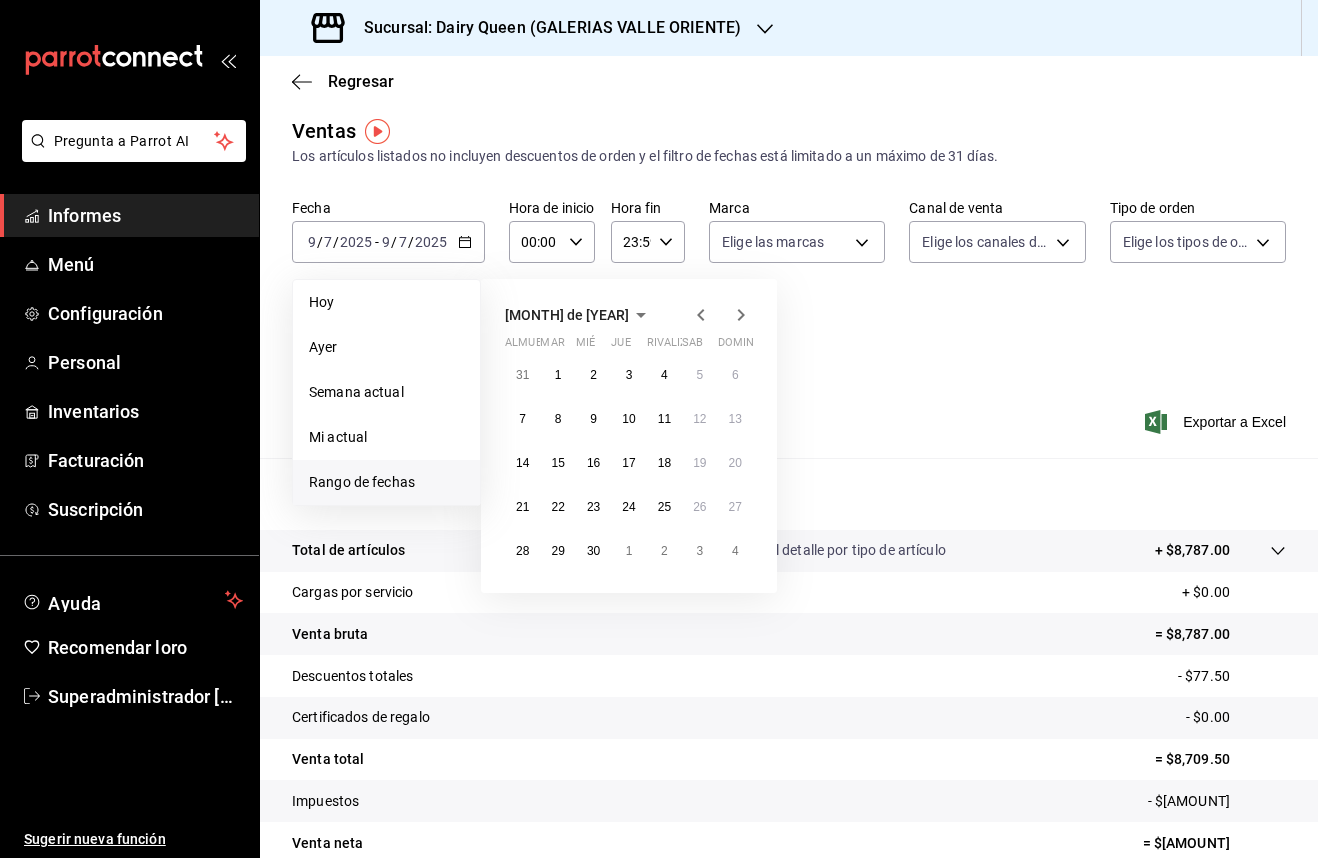 click at bounding box center (701, 315) 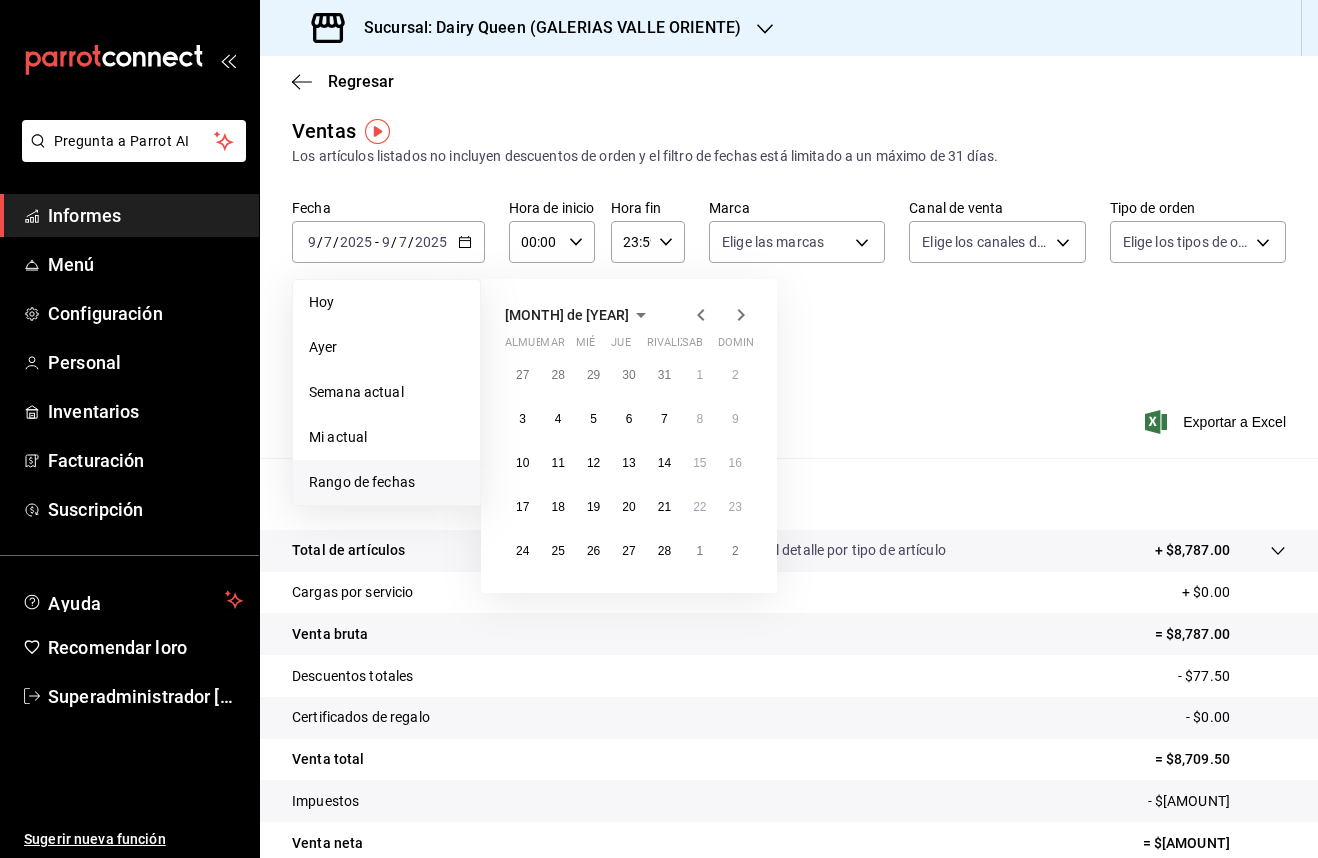 click at bounding box center (701, 315) 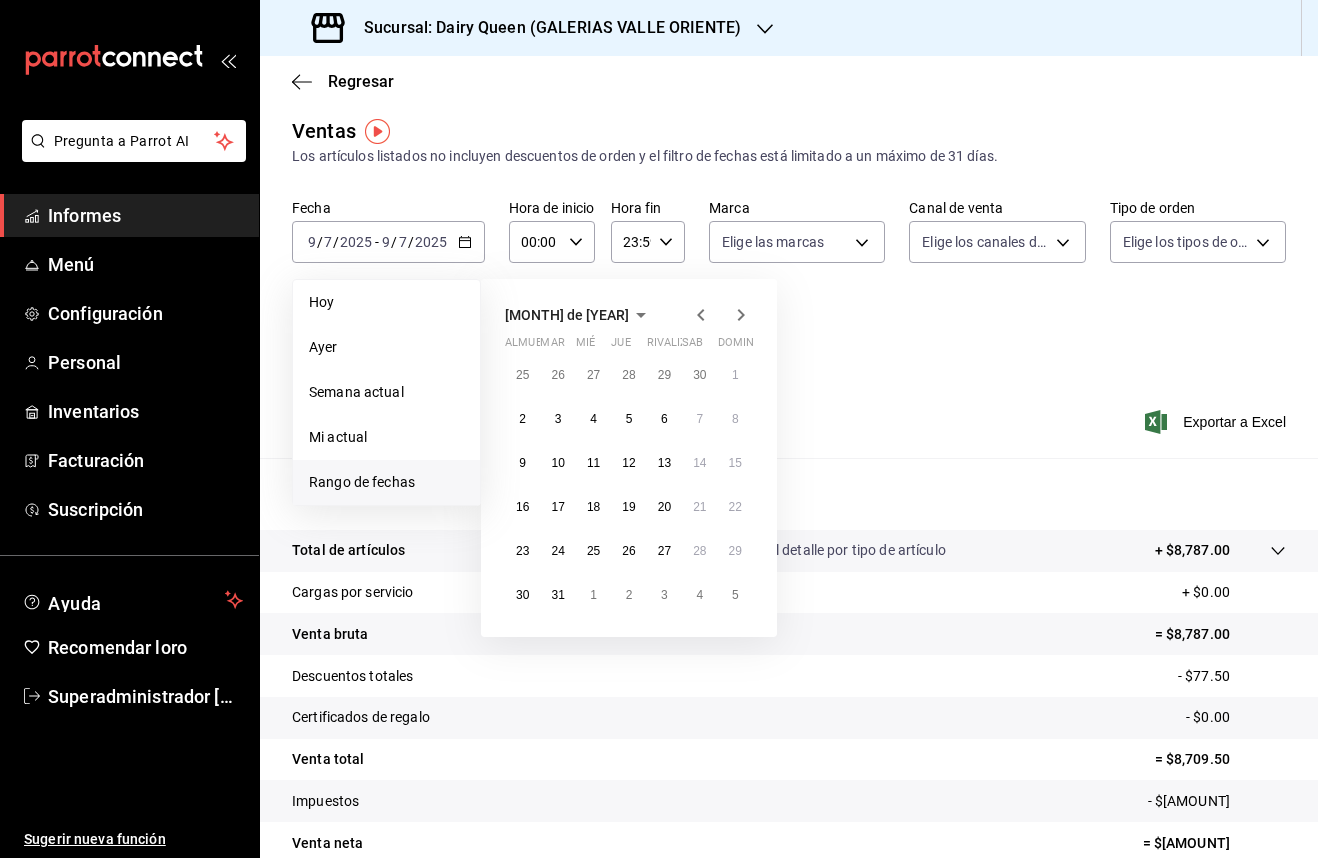 click at bounding box center (701, 315) 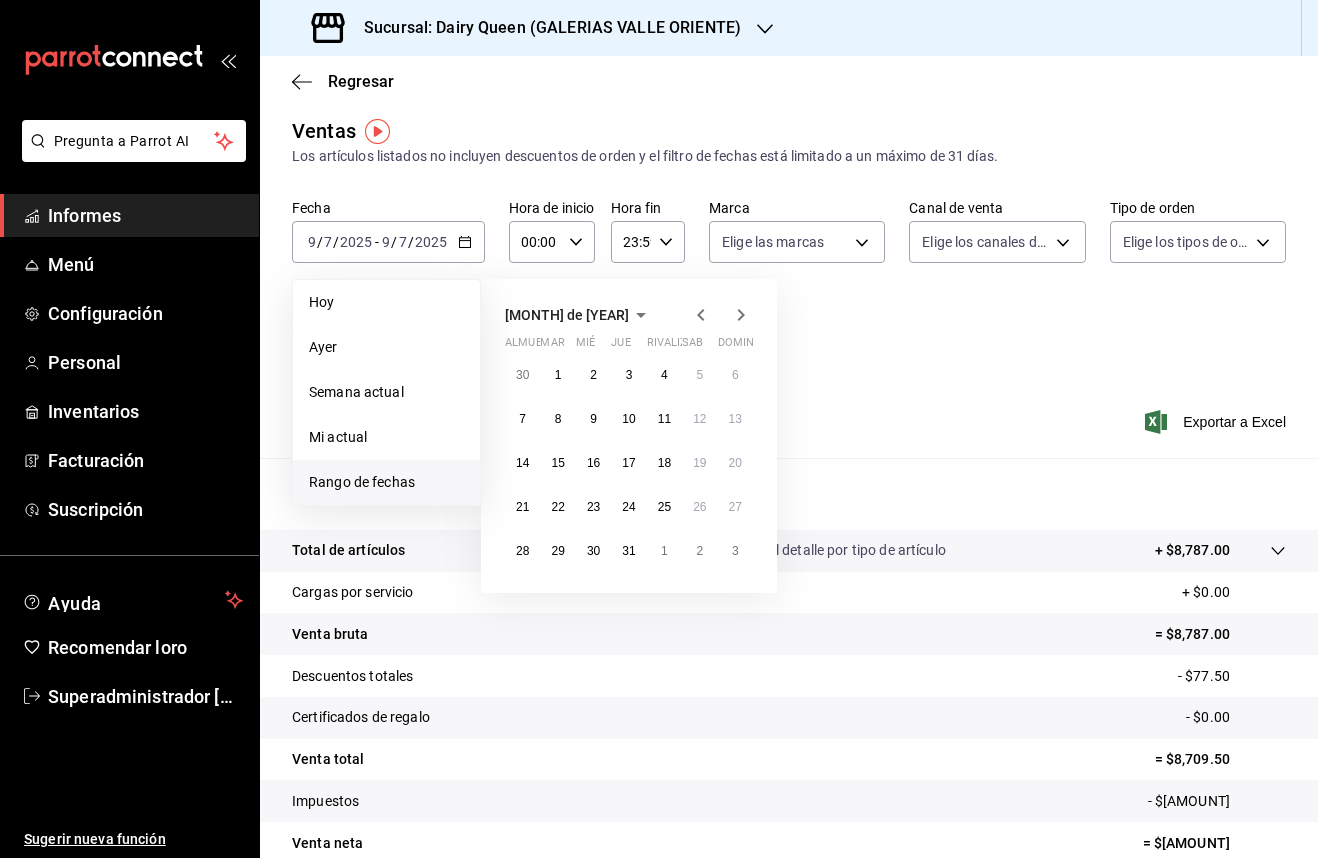 click at bounding box center (700, 315) 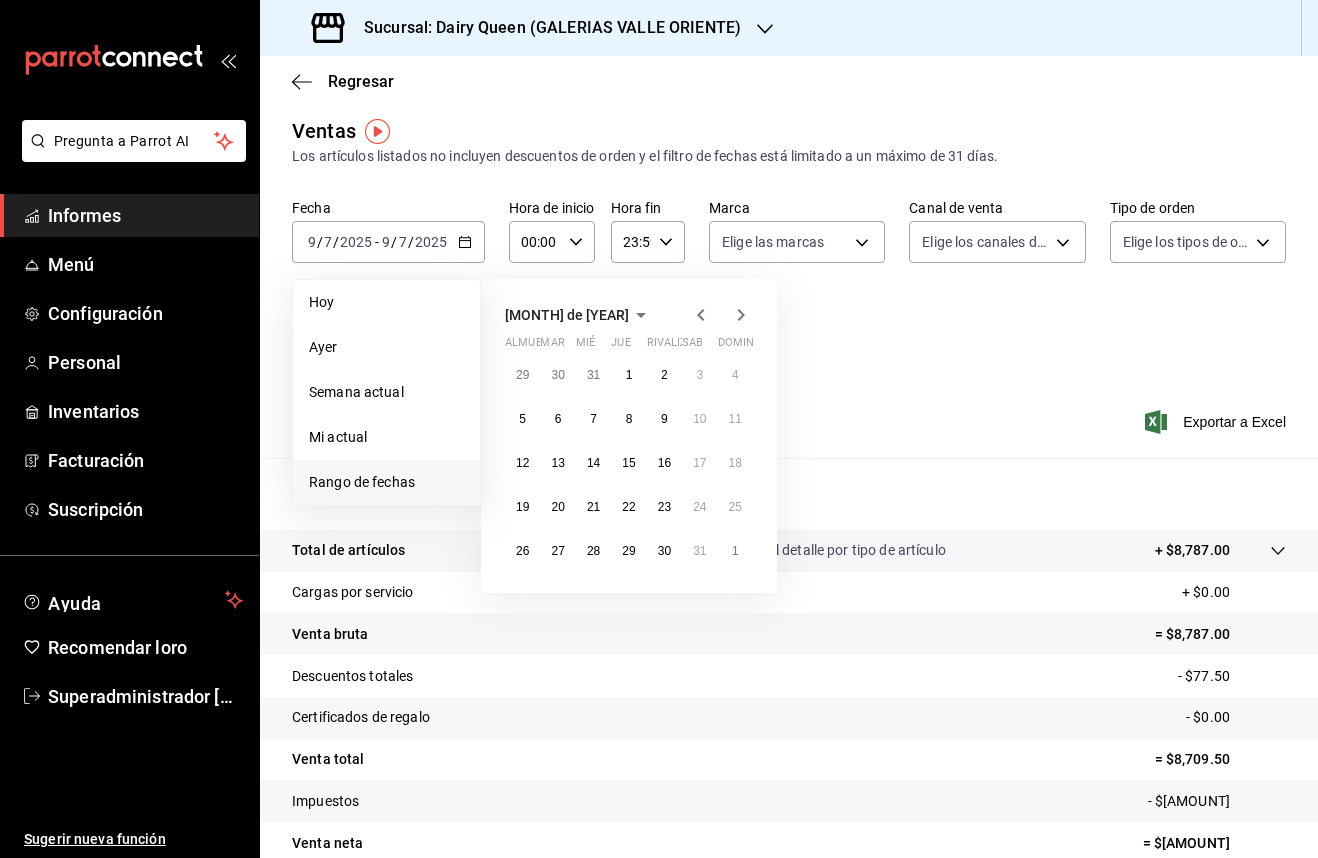 click at bounding box center [700, 315] 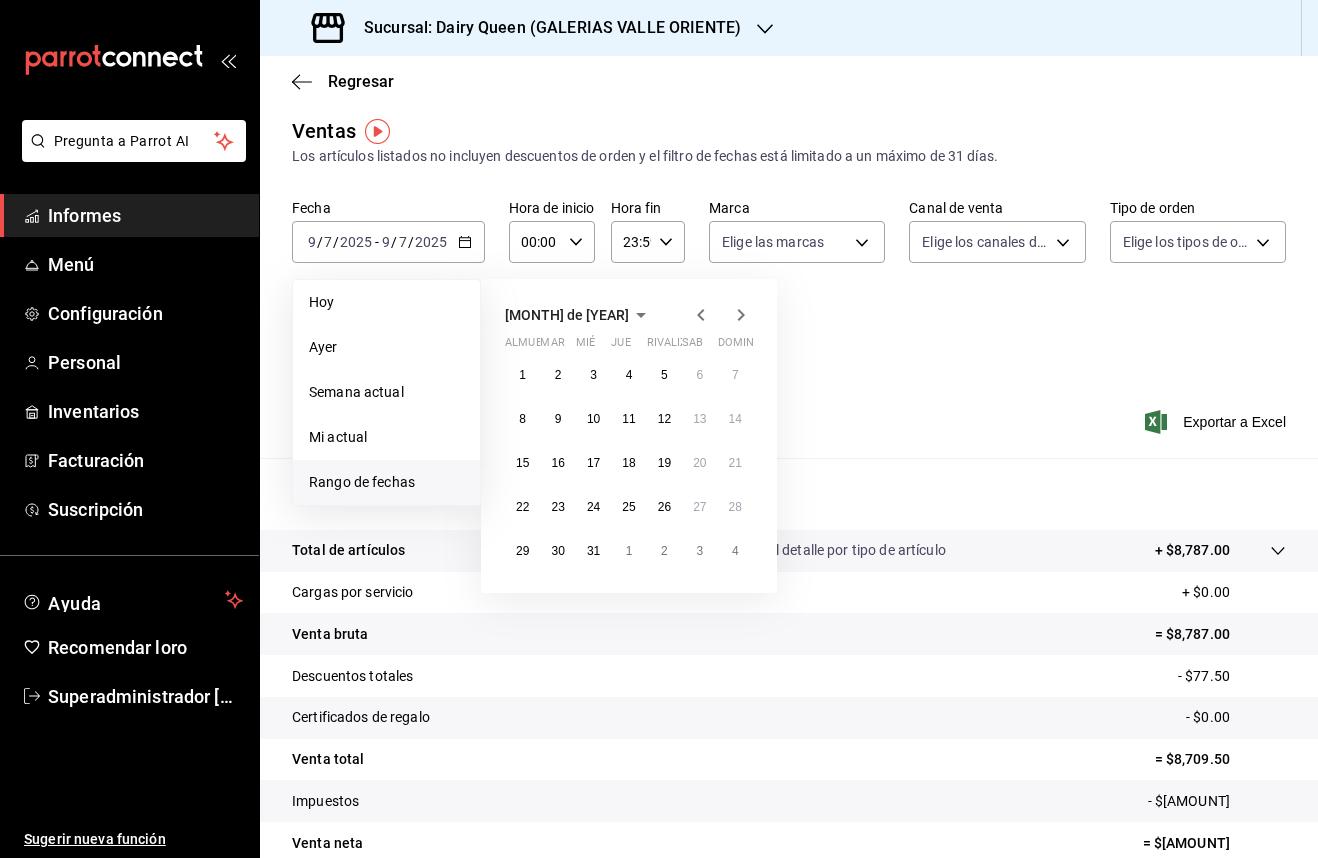 drag, startPoint x: 701, startPoint y: 311, endPoint x: 710, endPoint y: 318, distance: 11.401754 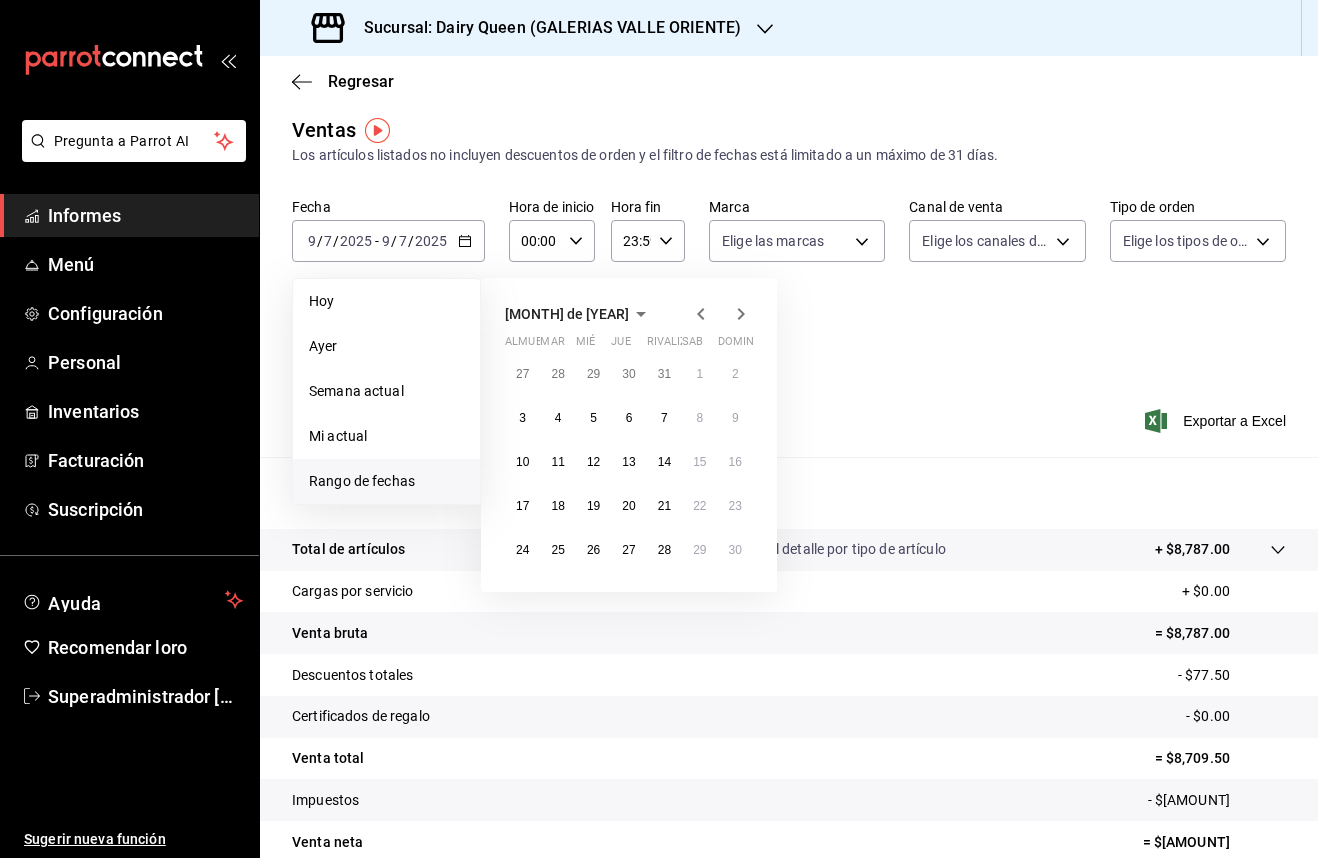 click at bounding box center [701, 314] 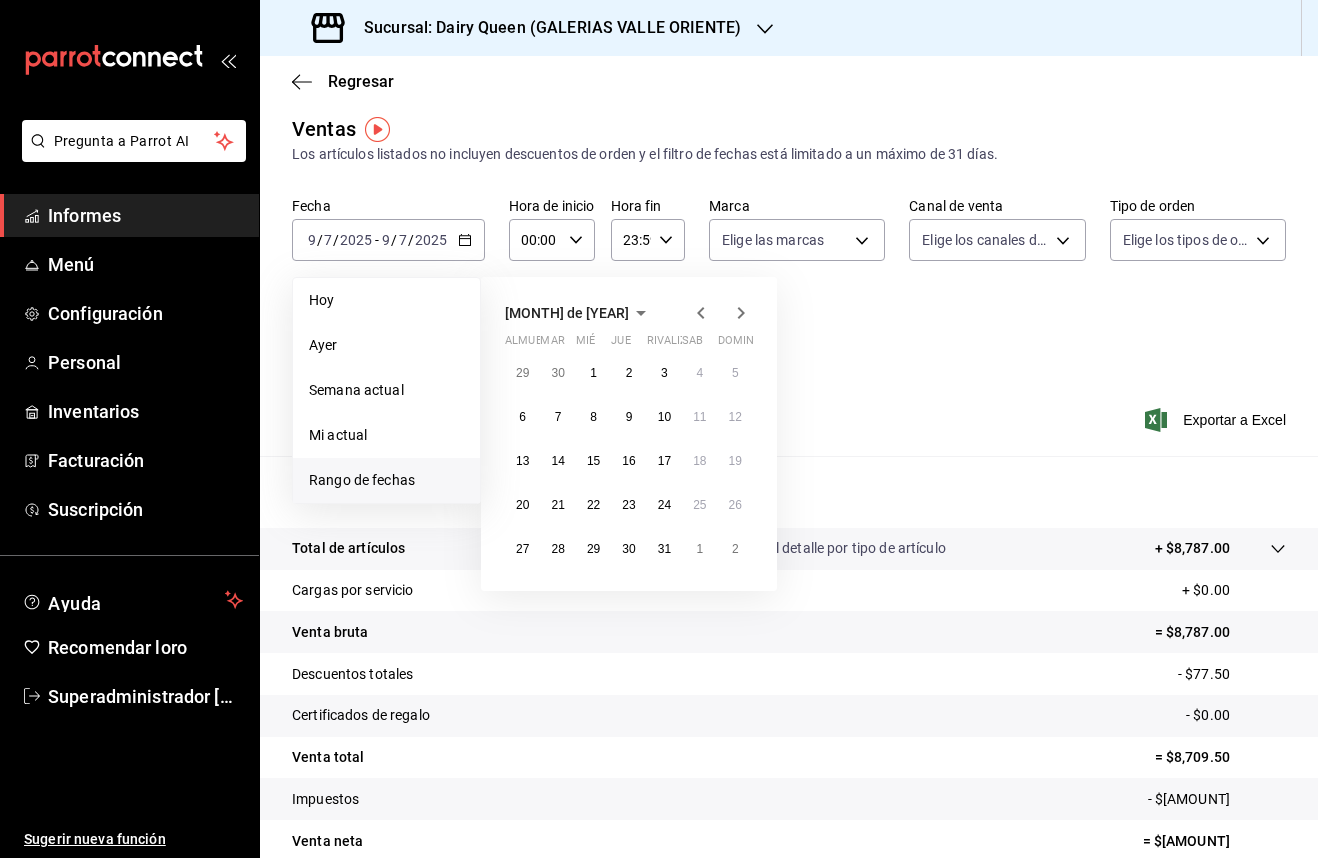 click at bounding box center [701, 313] 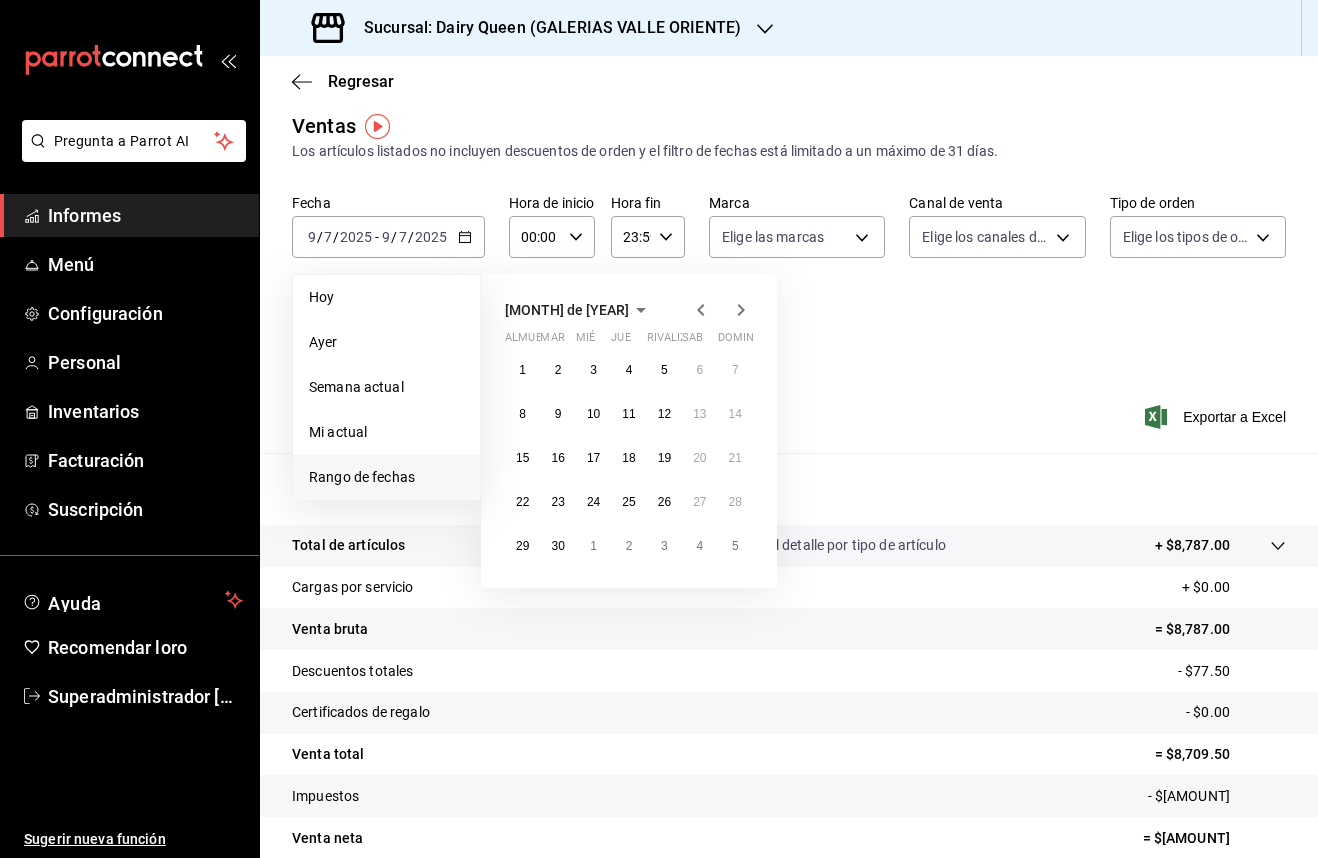 click at bounding box center [701, 310] 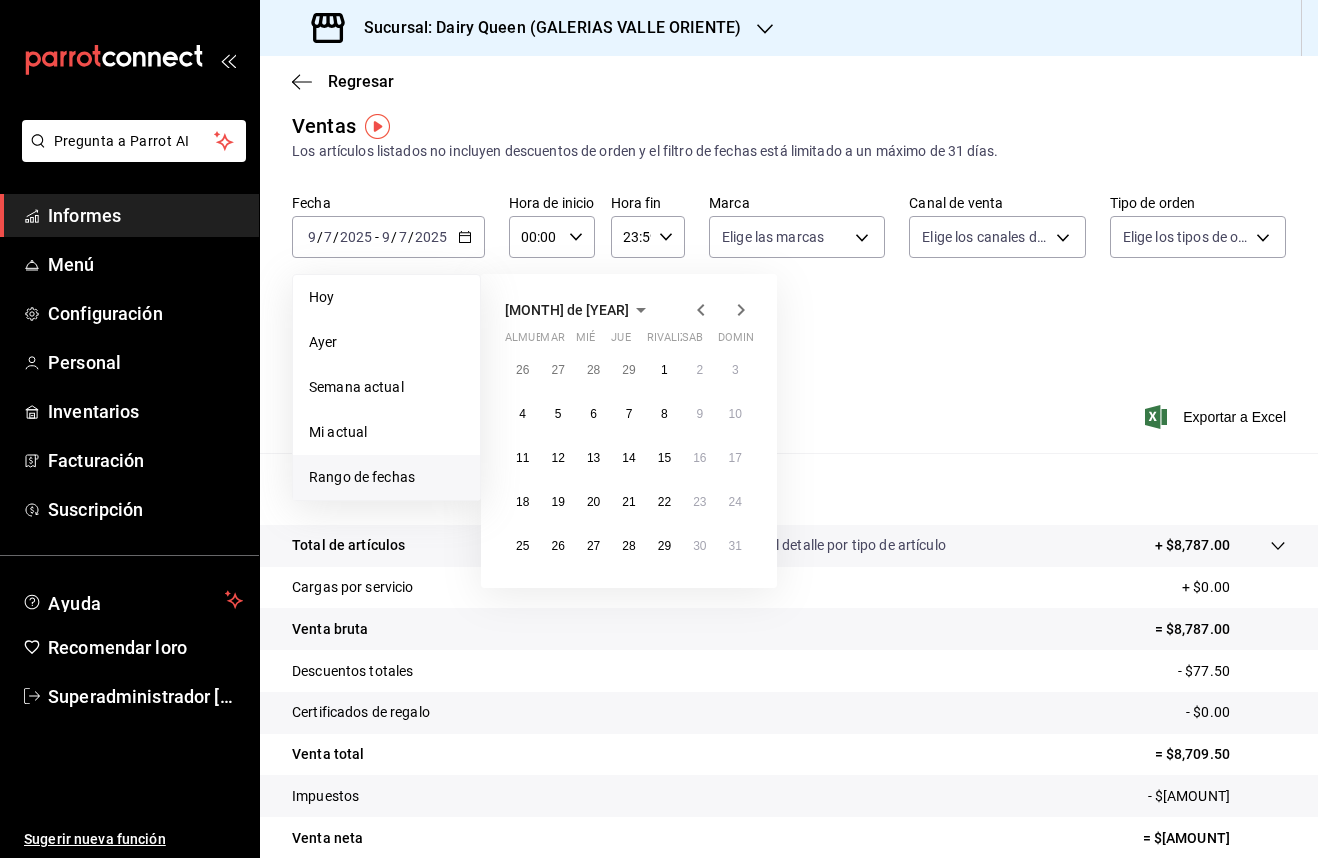 click at bounding box center [701, 310] 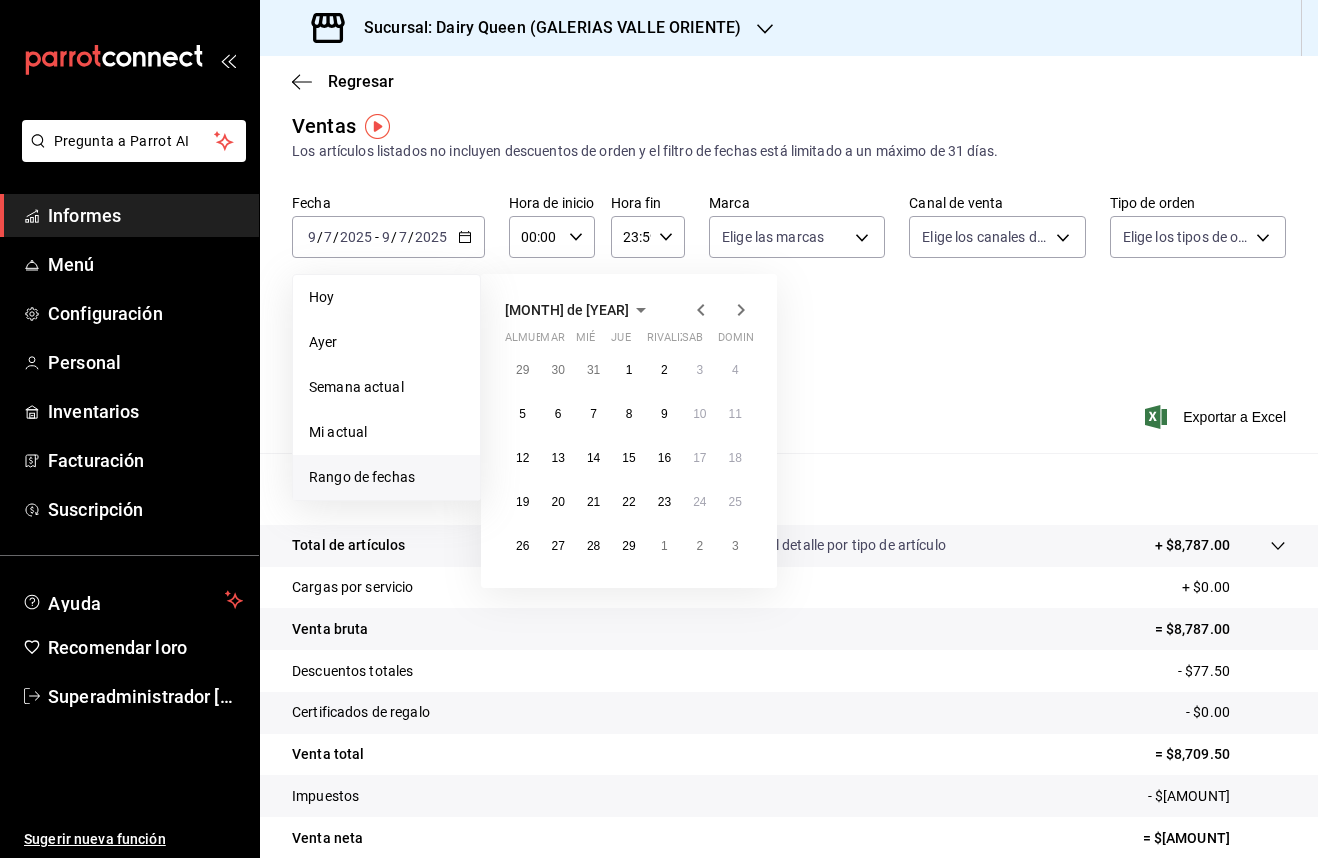 click at bounding box center [701, 310] 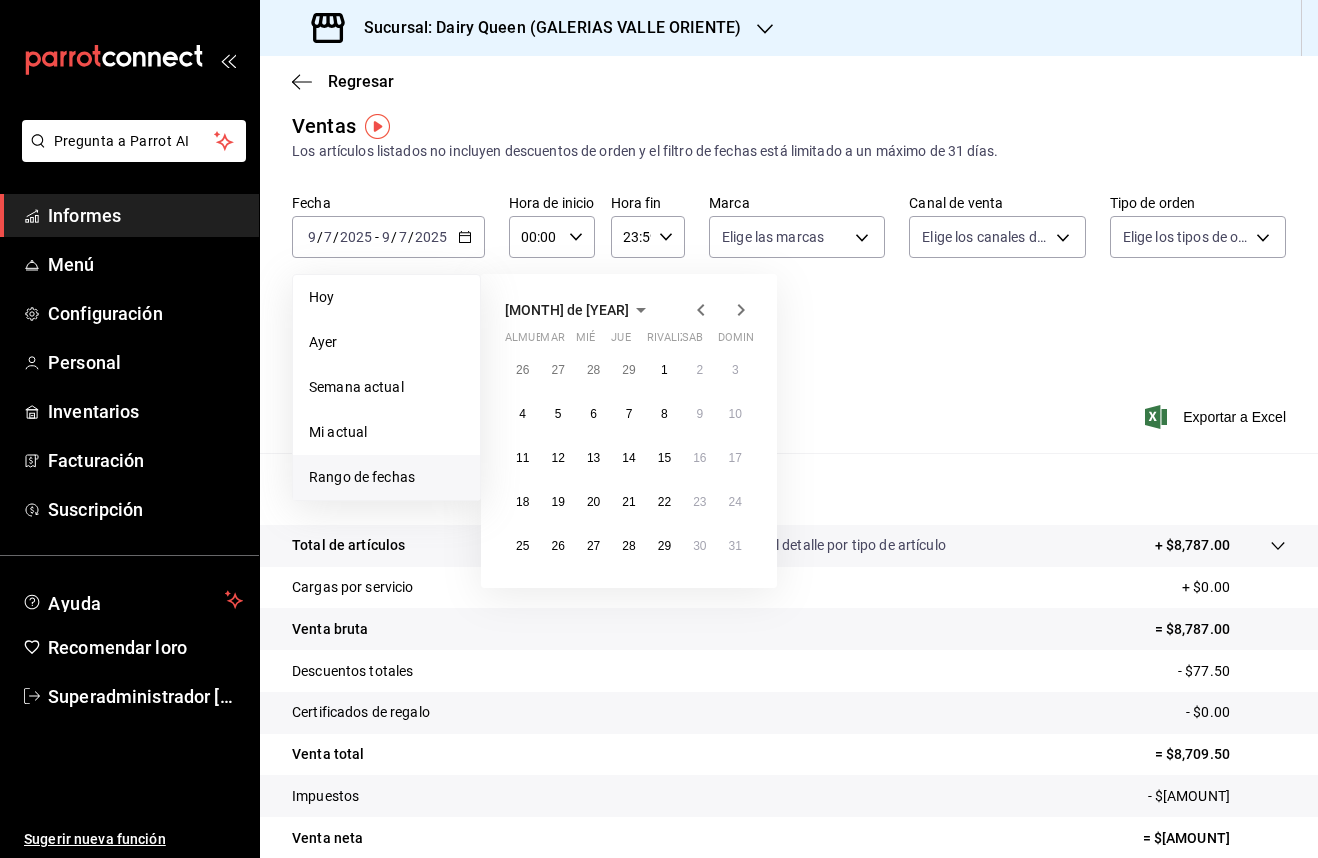 click at bounding box center [701, 310] 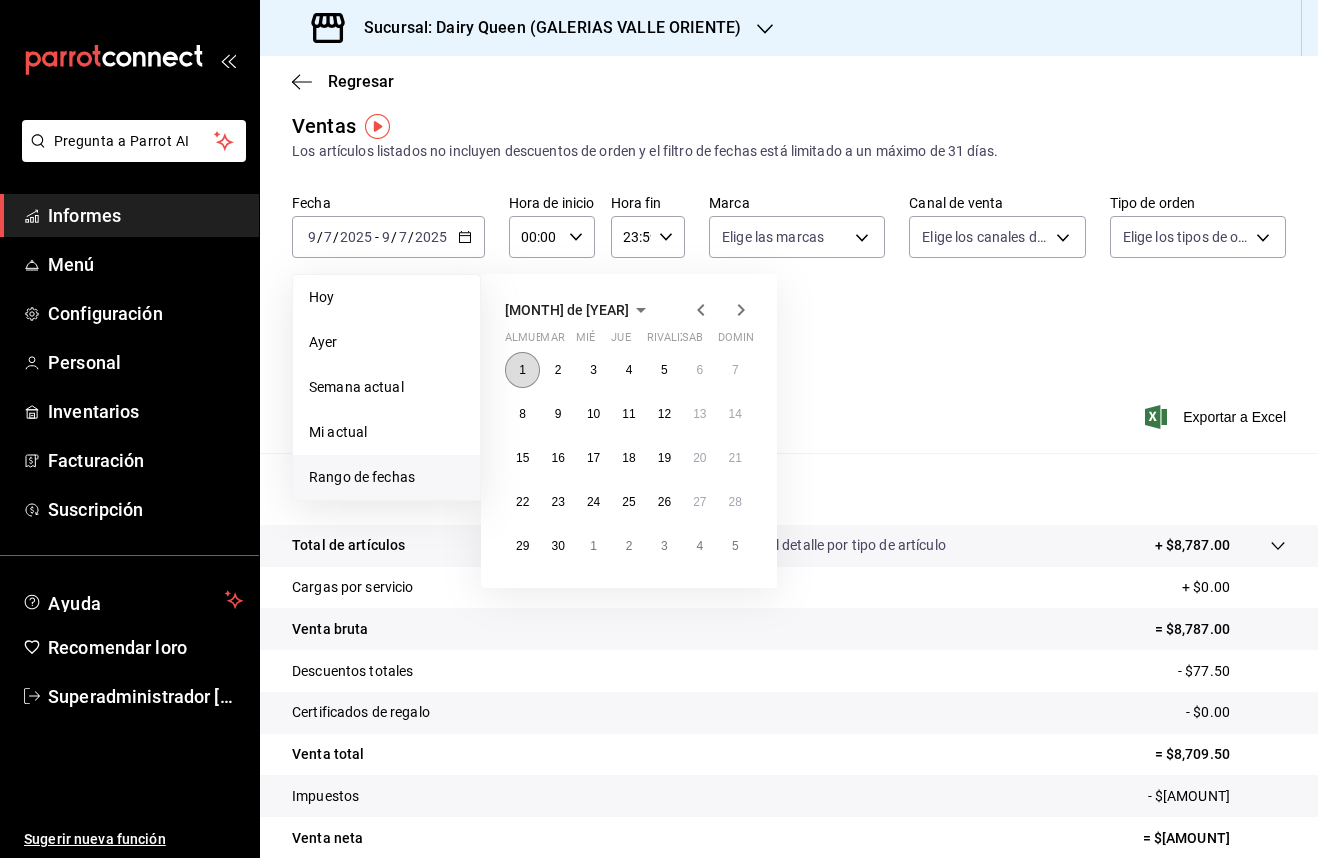 click on "1" at bounding box center (522, 370) 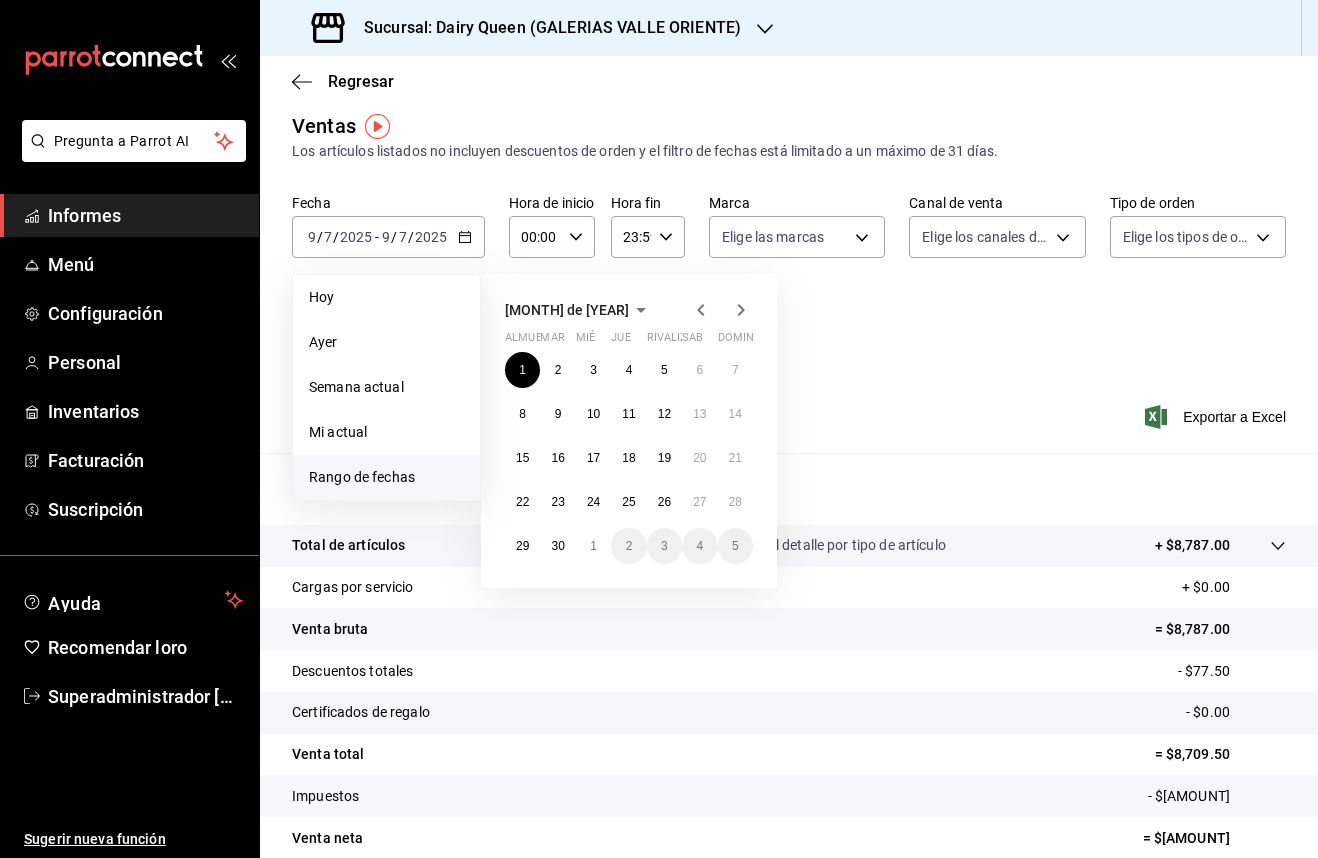 click at bounding box center (701, 310) 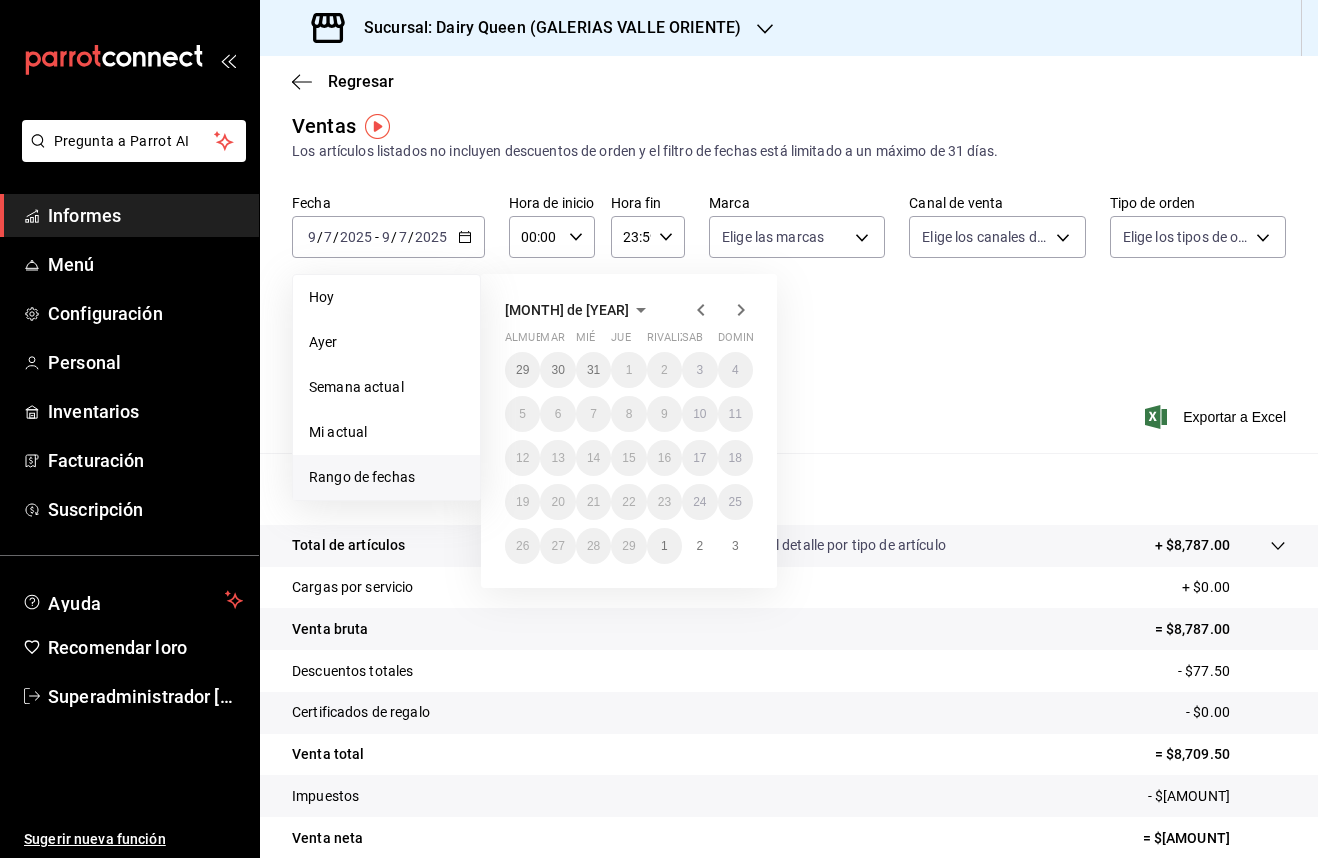 click at bounding box center [701, 310] 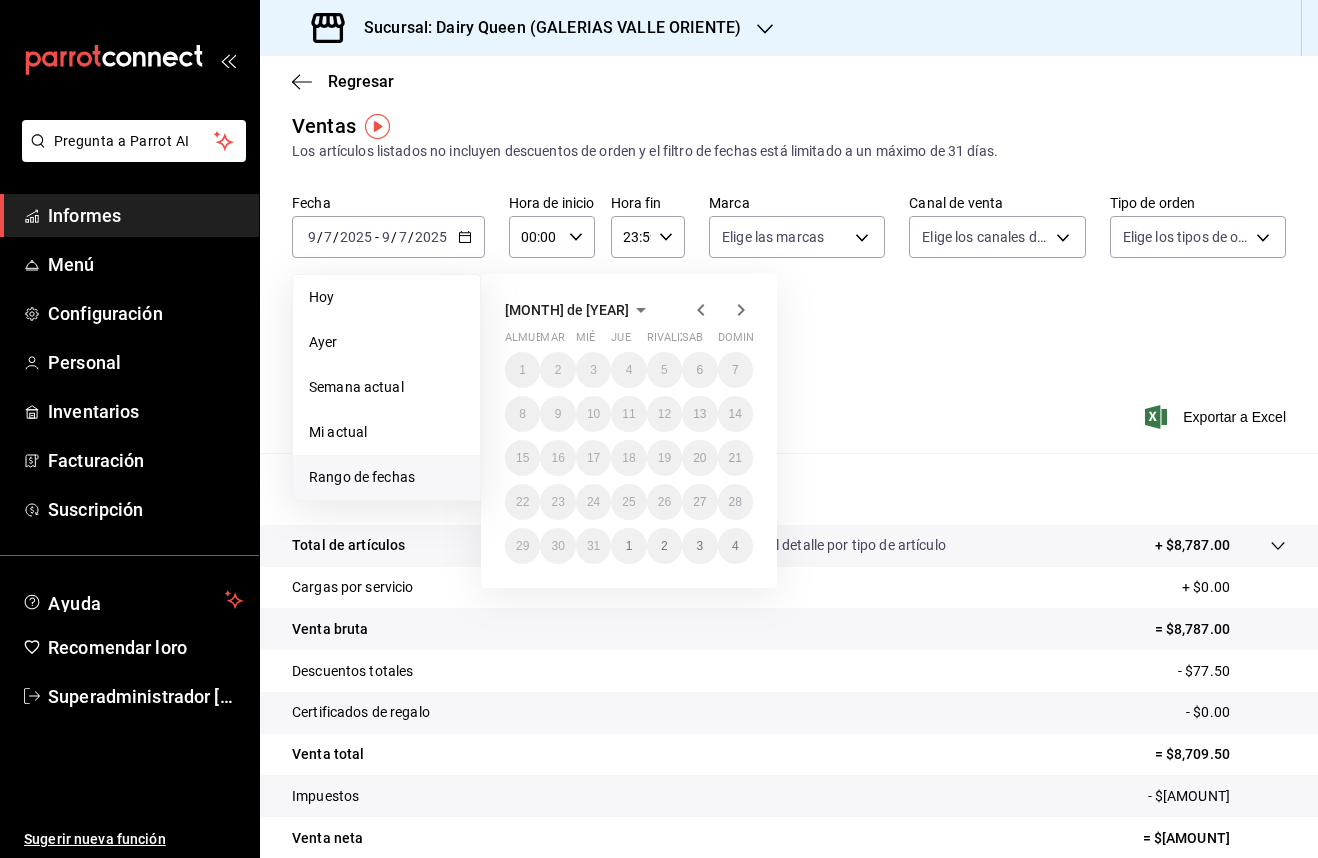 click at bounding box center (701, 310) 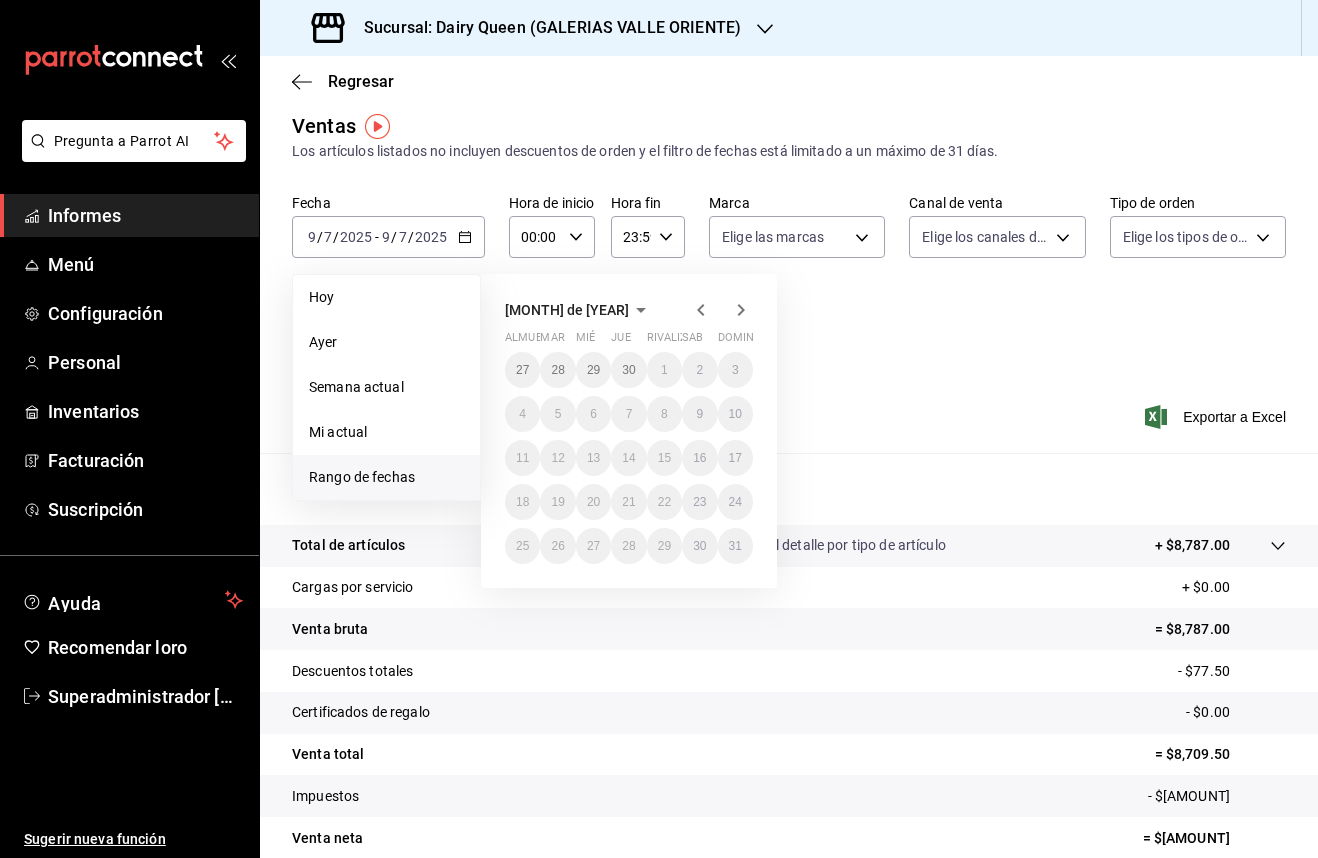 click at bounding box center (701, 310) 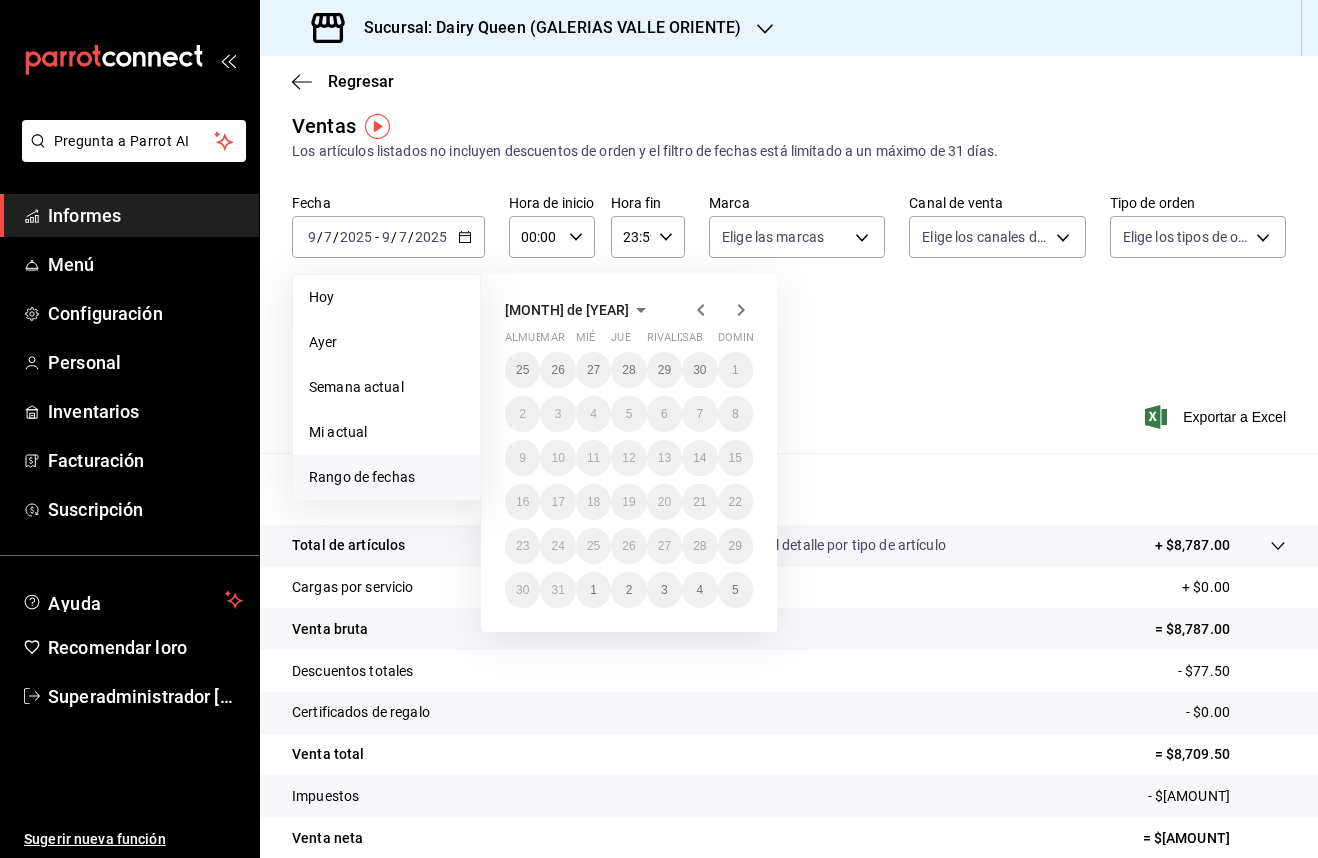 click at bounding box center [701, 310] 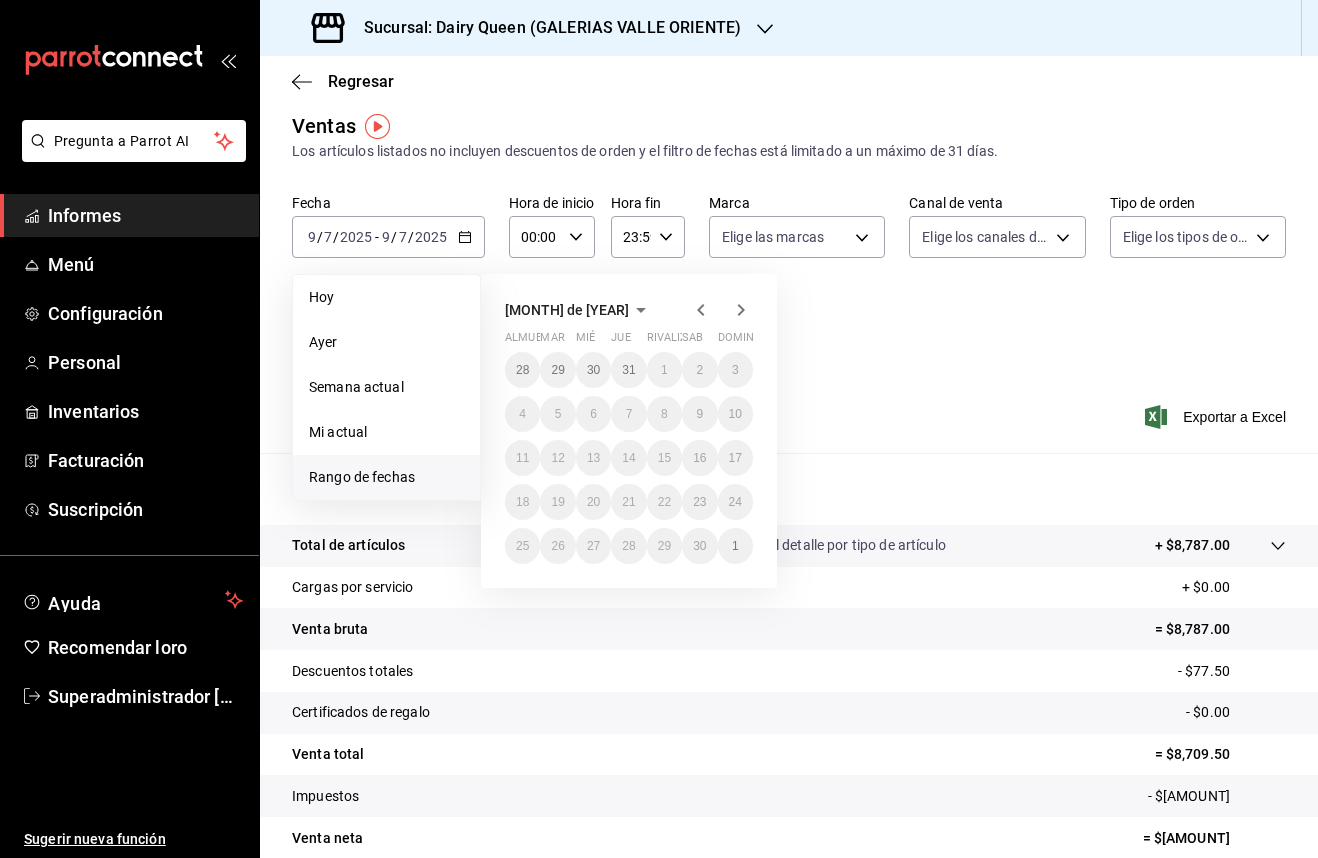 click at bounding box center [701, 310] 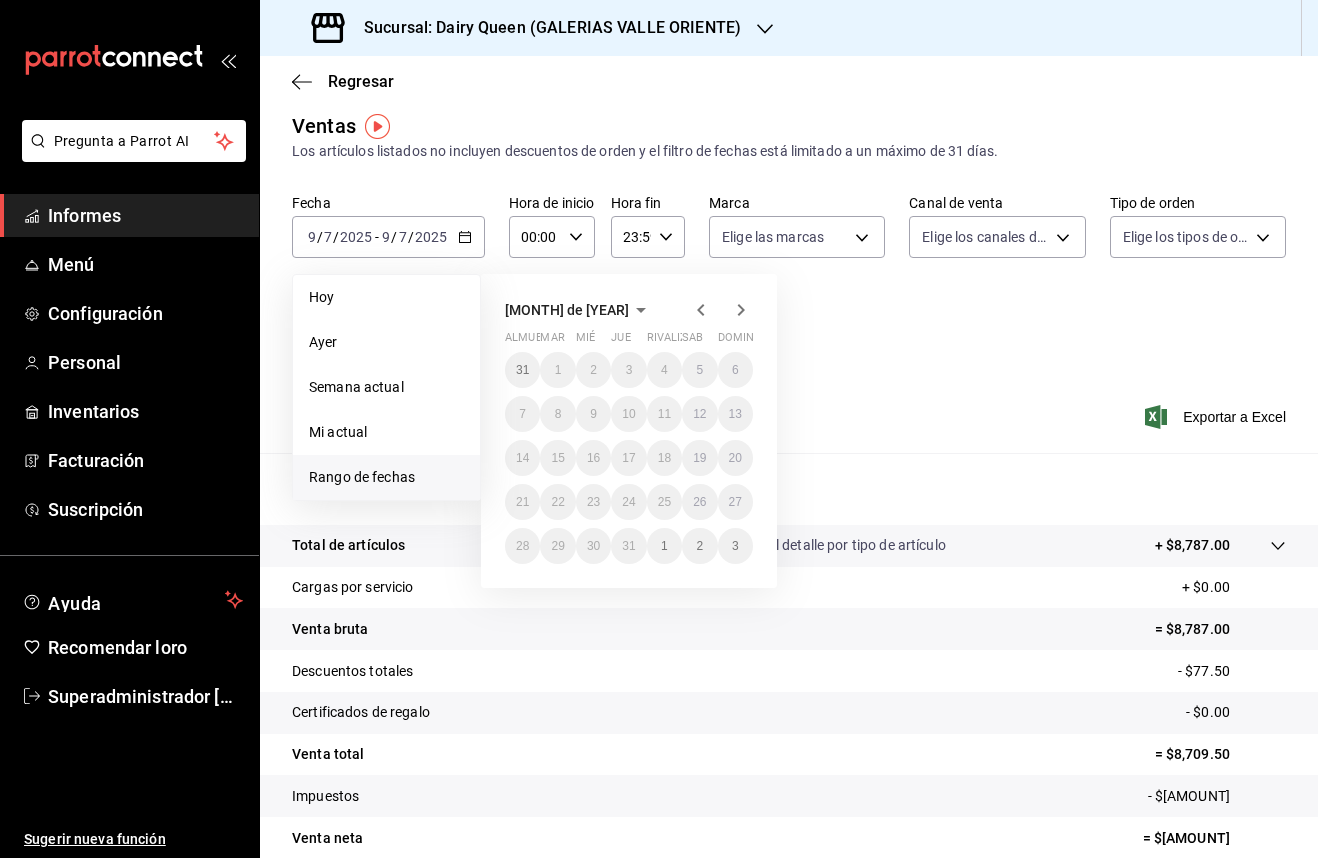 click at bounding box center (701, 310) 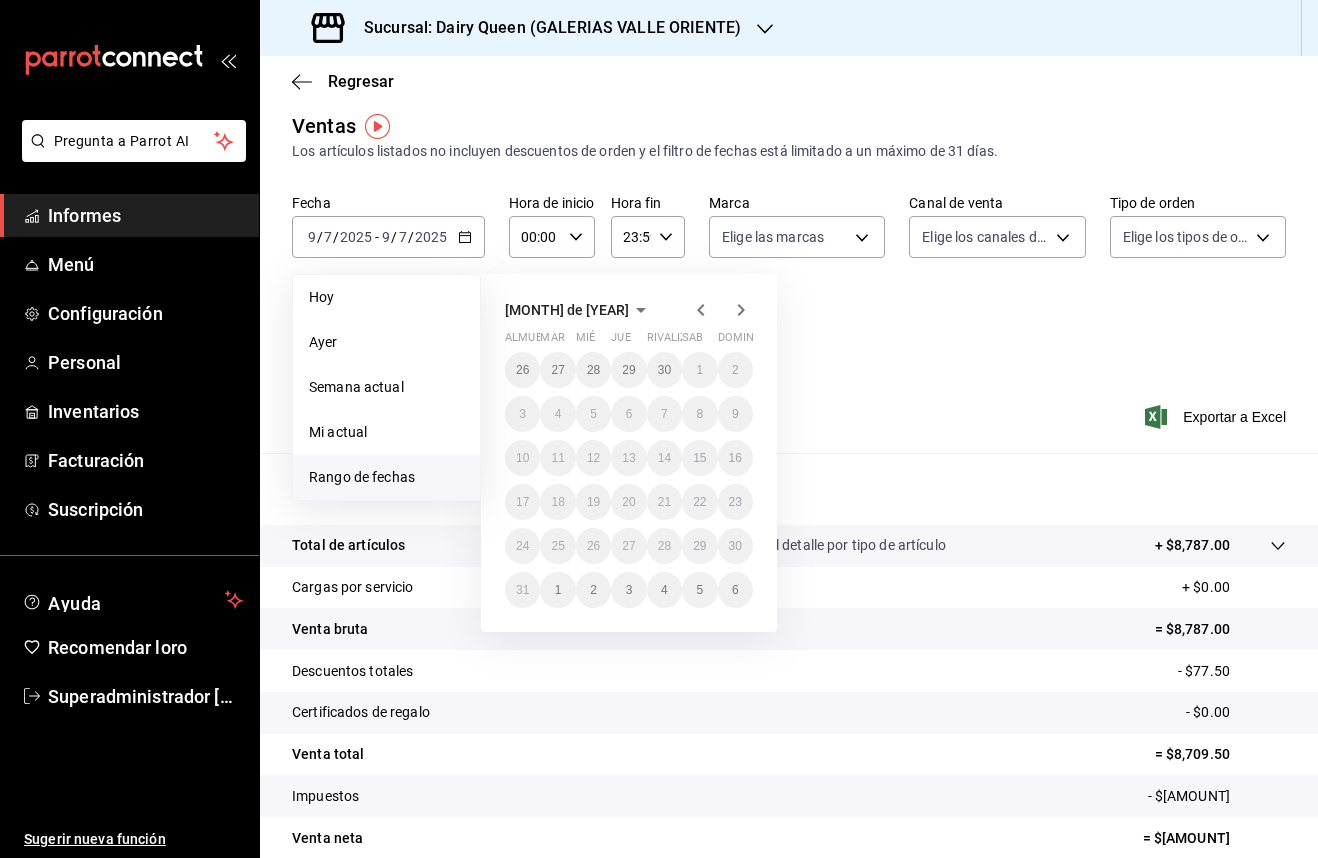 click at bounding box center (701, 310) 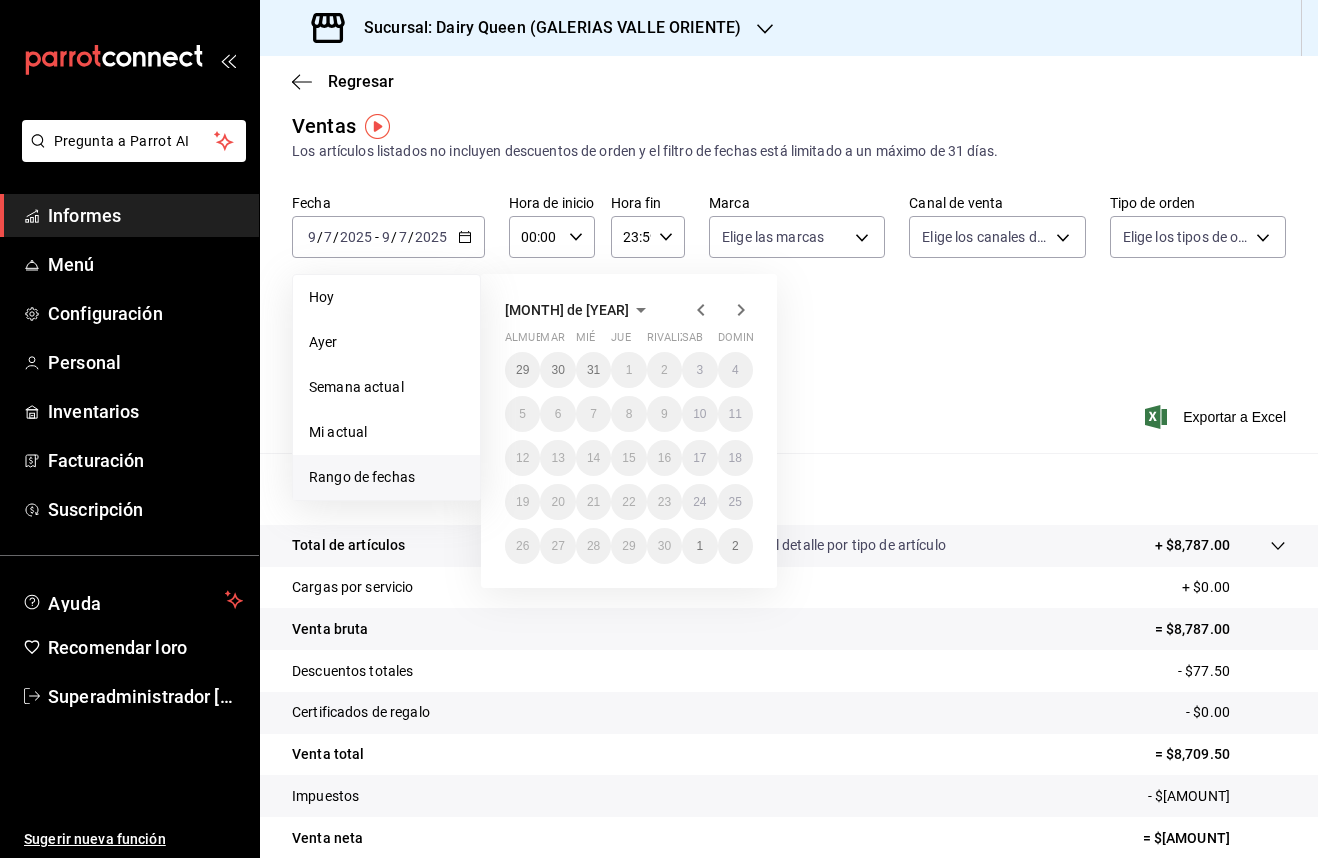 click at bounding box center [701, 310] 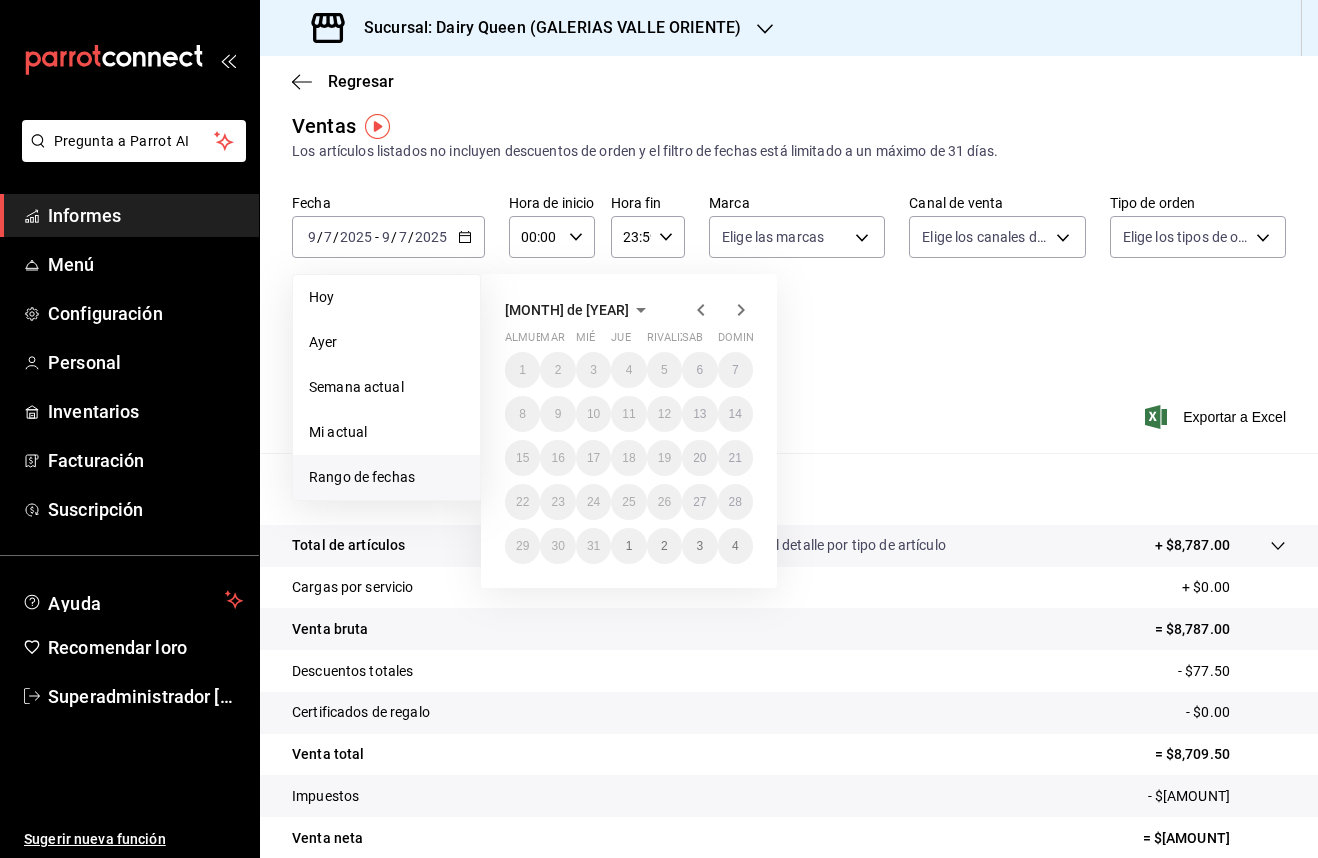 click at bounding box center (701, 310) 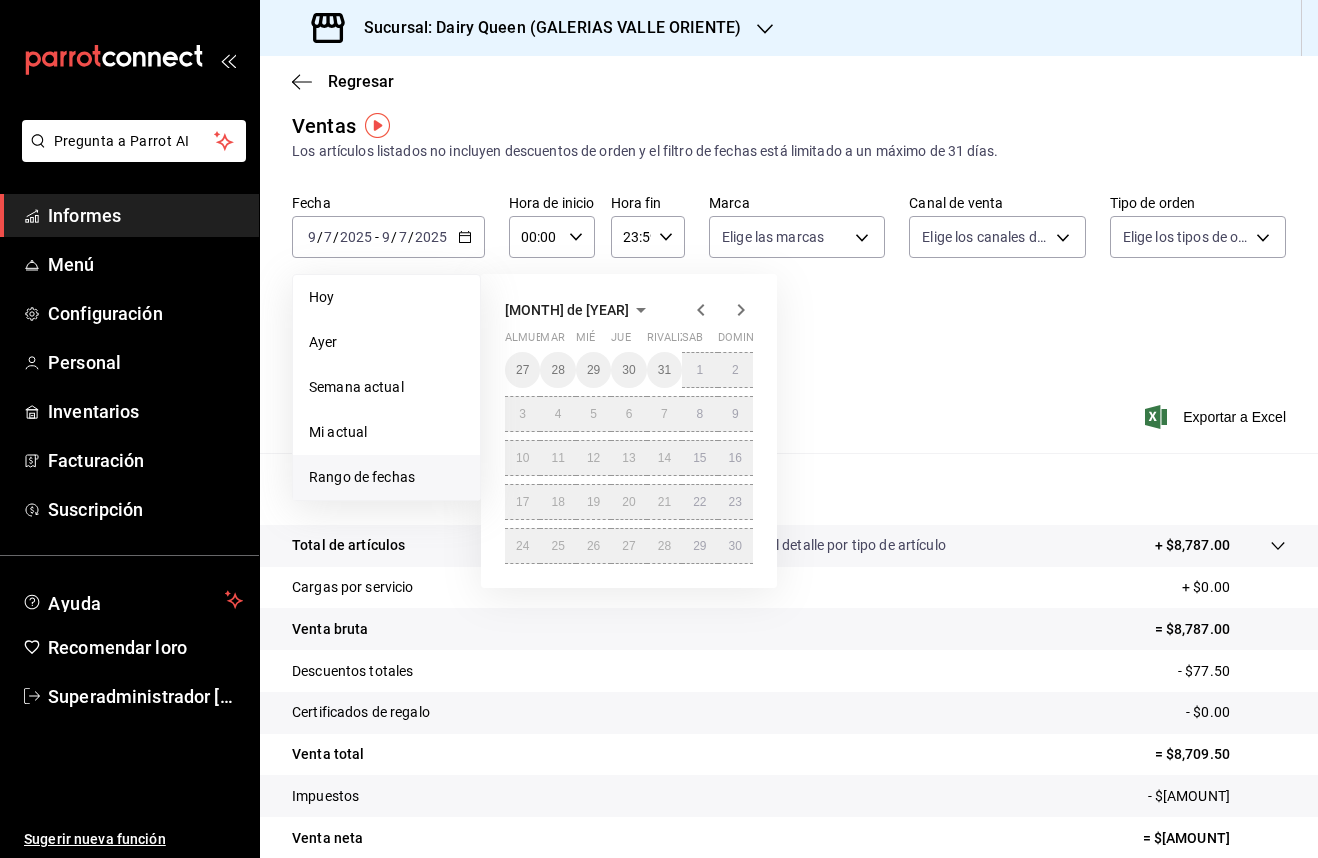 scroll, scrollTop: 13, scrollLeft: 0, axis: vertical 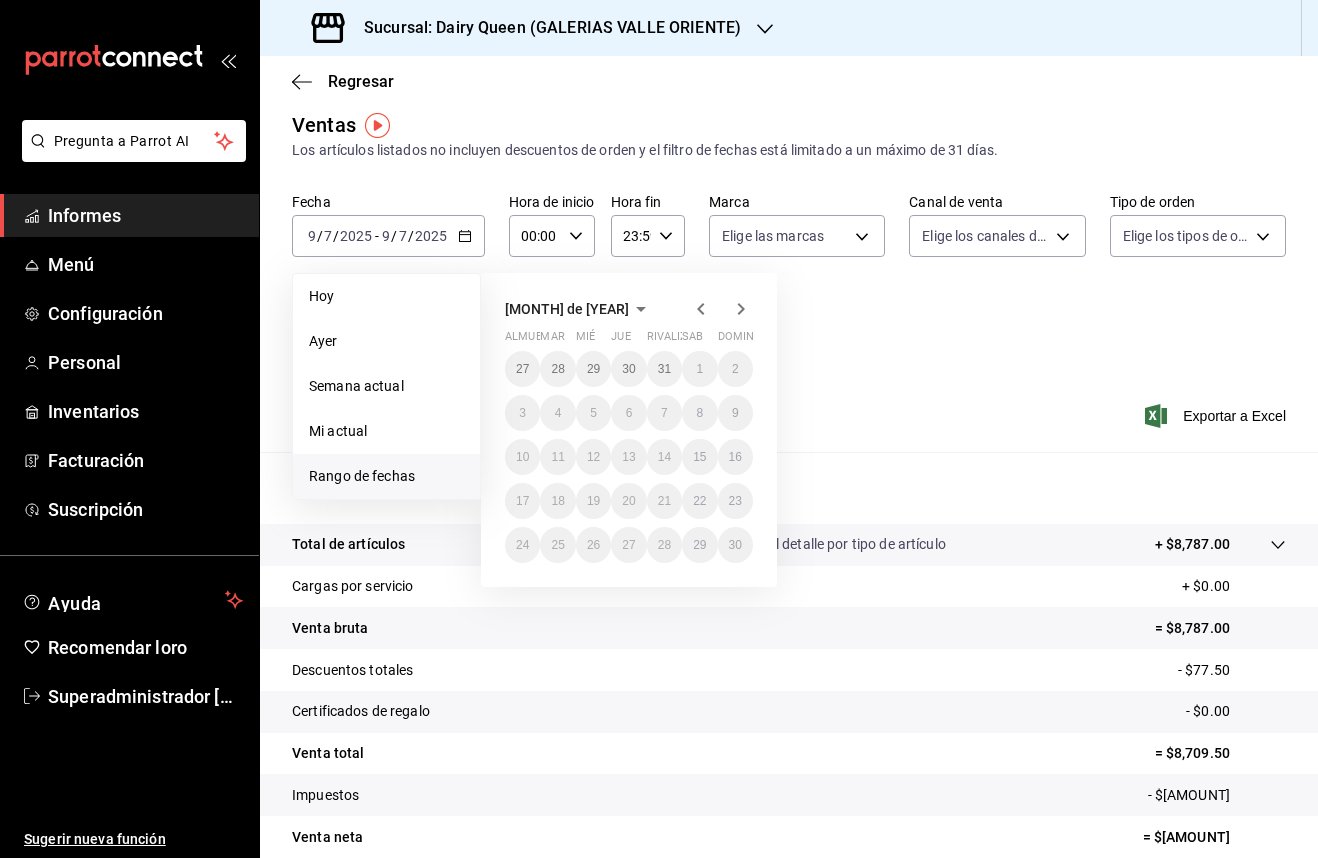 click at bounding box center (701, 309) 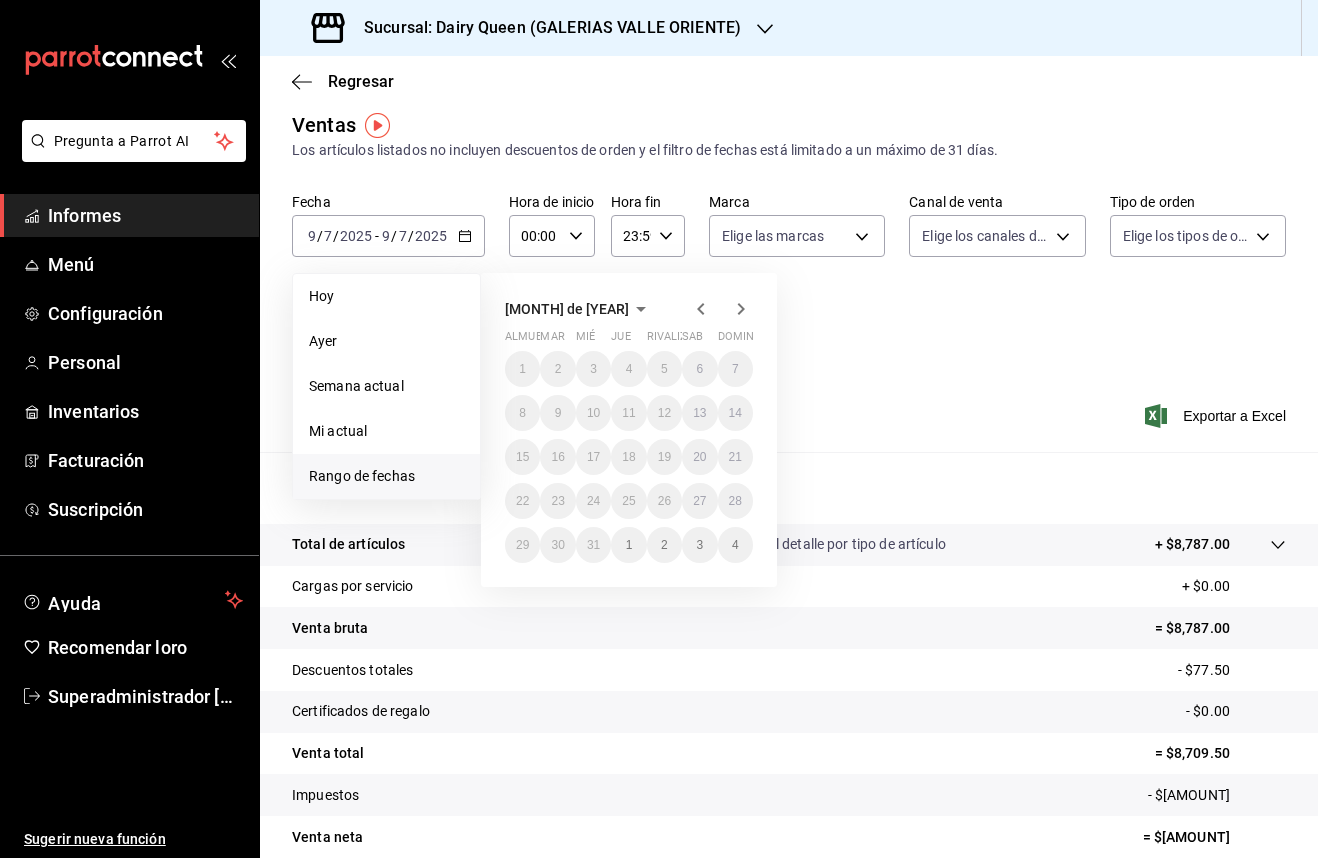 click at bounding box center (701, 309) 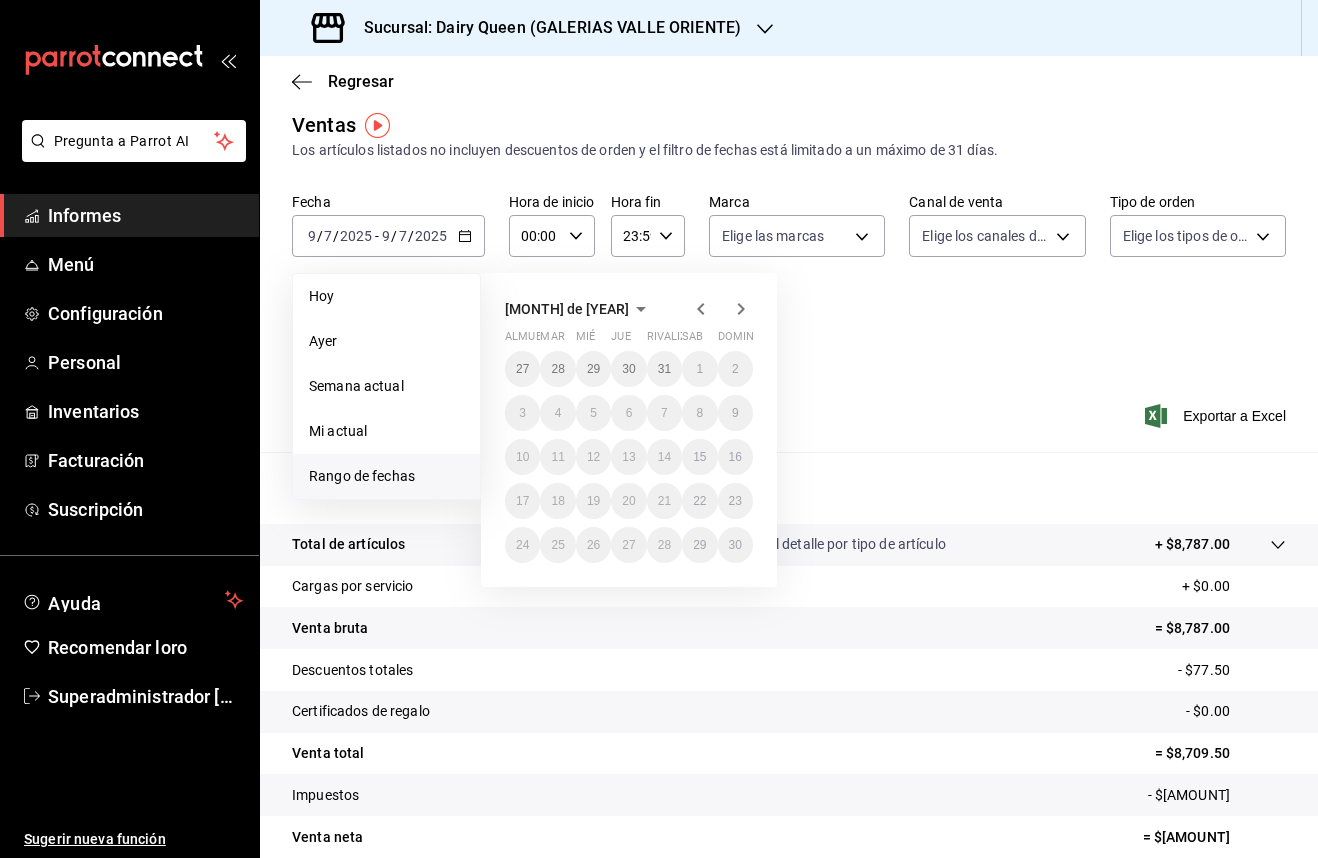 click on "[MONTH] de [YEAR] almuerzo mar mié Jue rivalizar sab dominio 27 28 29 30 31 1 2 3 4 5 6 7 8 9 10 11 12 13 14 15 16 17 18 19 20 21 22 23 24 25 26 27 28 29 30" at bounding box center [656, 422] 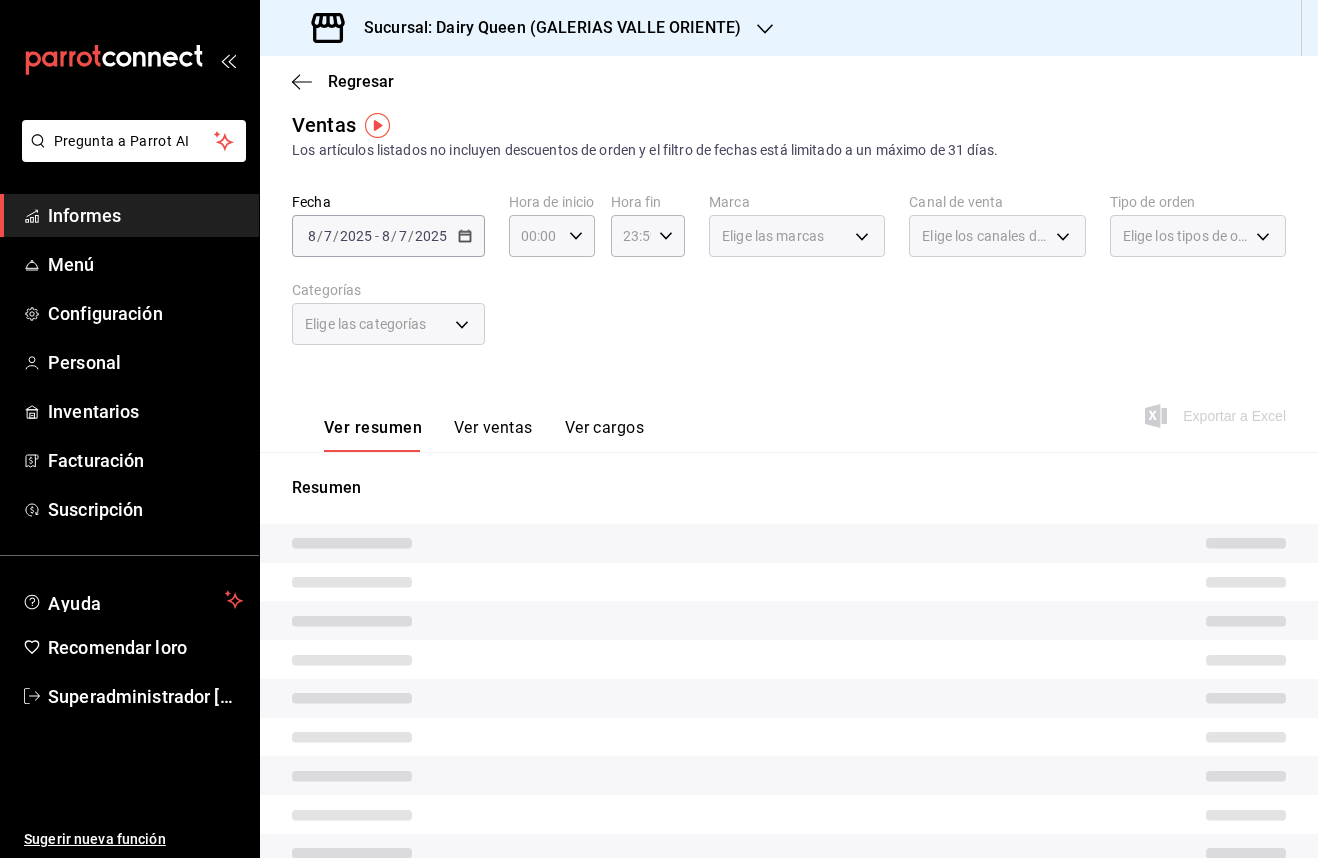 click on "[YEAR]-[MONTH]-[DAY] [DAY] / [MONTH] / [YEAR] - [YEAR]-[MONTH]-[DAY] [DAY] / [MONTH] / [YEAR]" at bounding box center [388, 236] 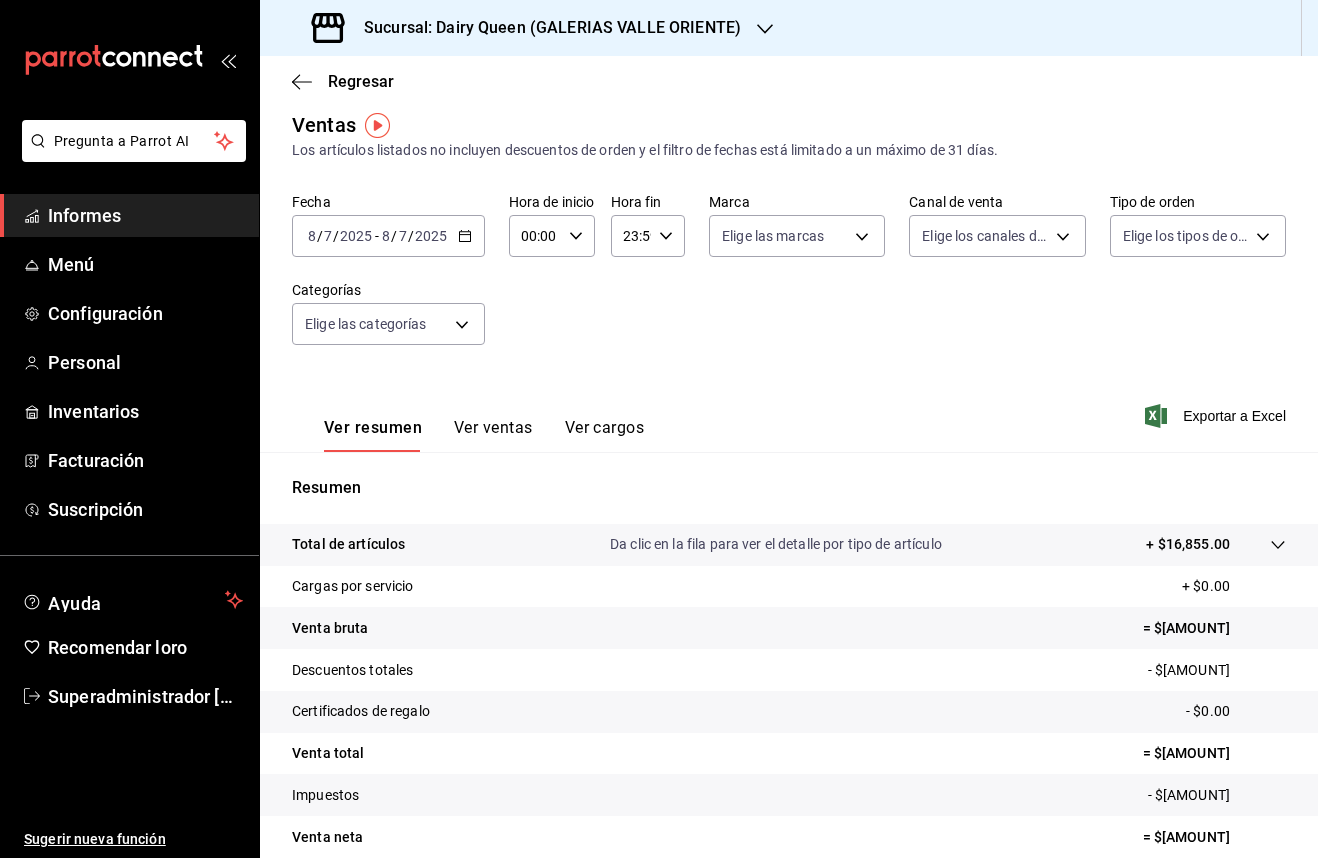 click on "/" at bounding box center [320, 236] 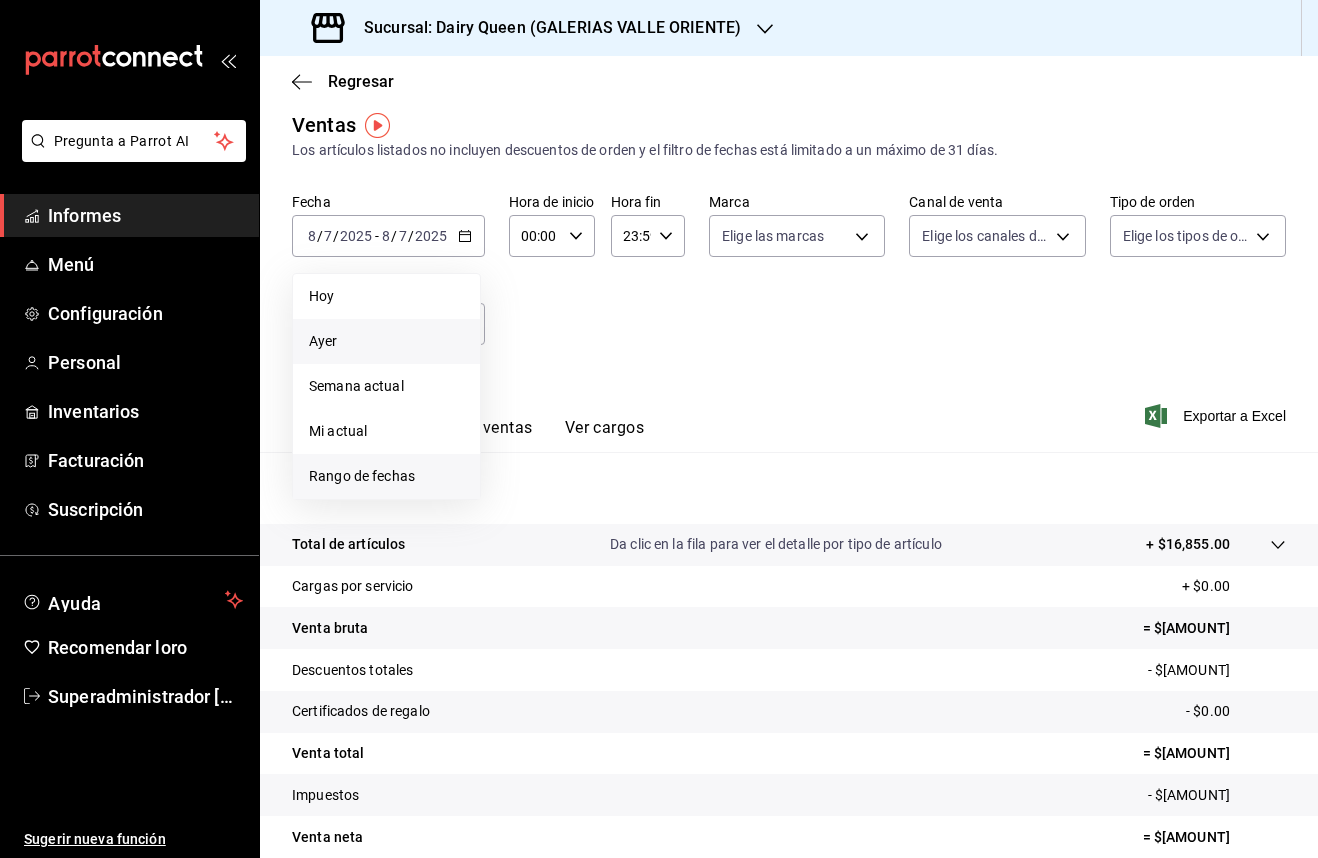 click on "Rango de fechas" at bounding box center [321, 296] 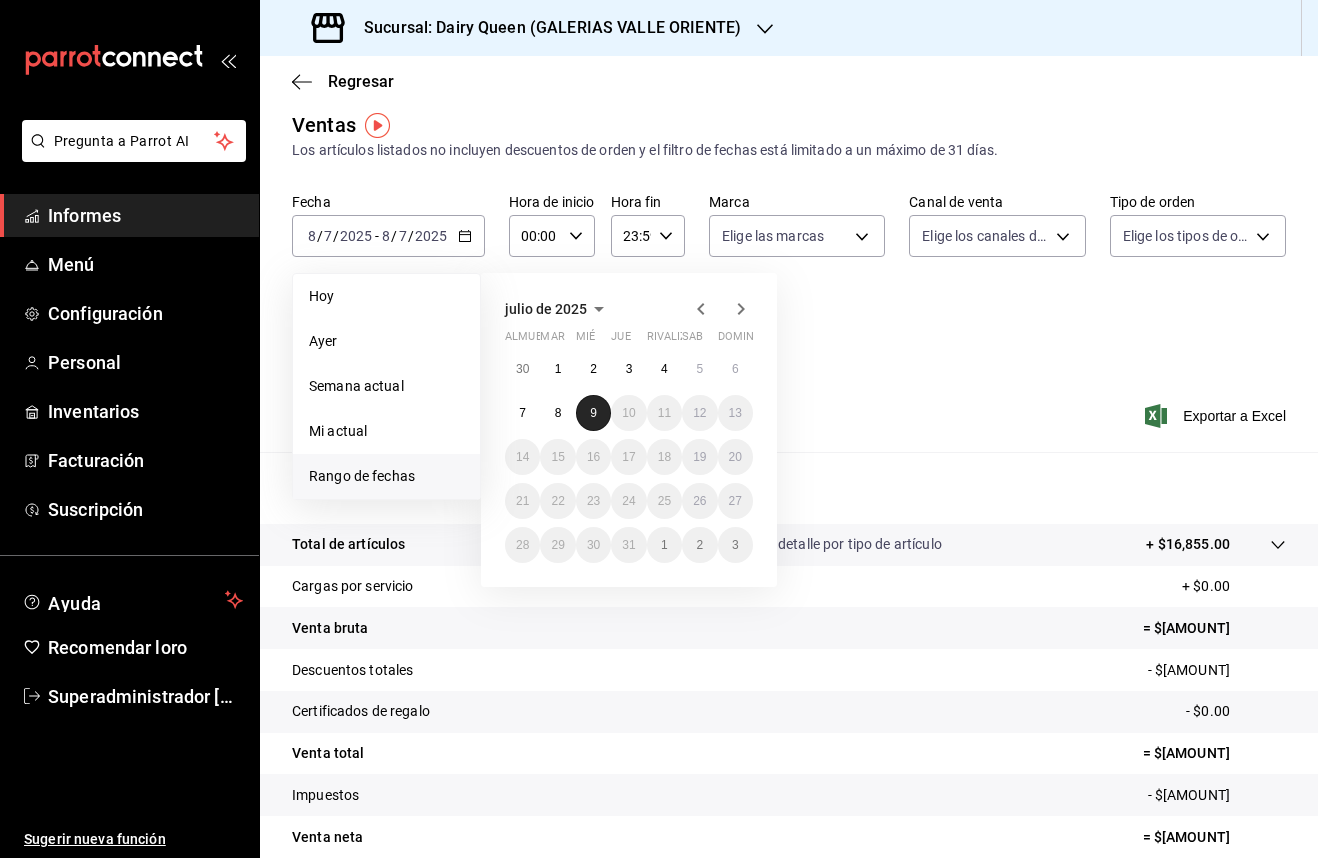 click on "9" at bounding box center [593, 413] 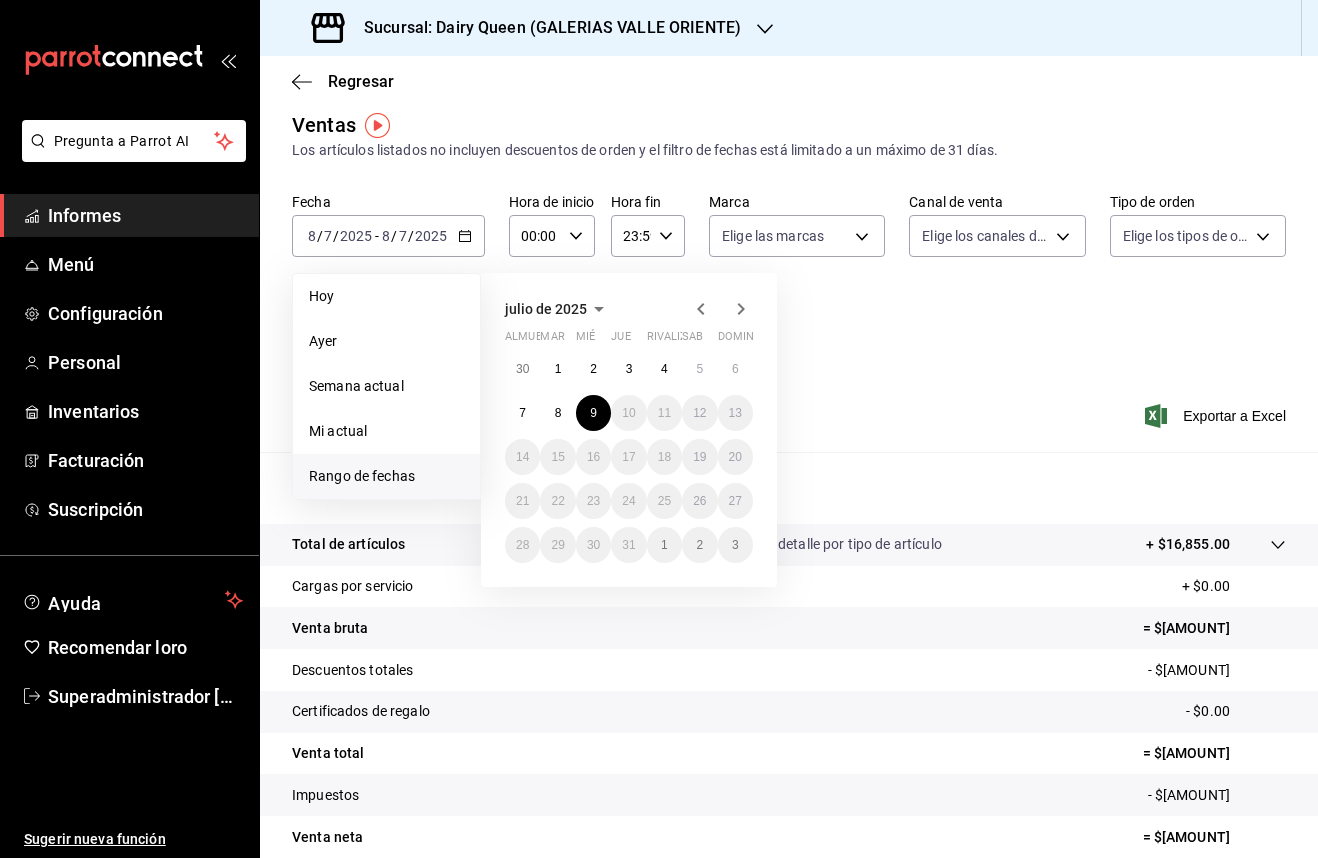 drag, startPoint x: 1026, startPoint y: 408, endPoint x: 1016, endPoint y: 409, distance: 10.049875 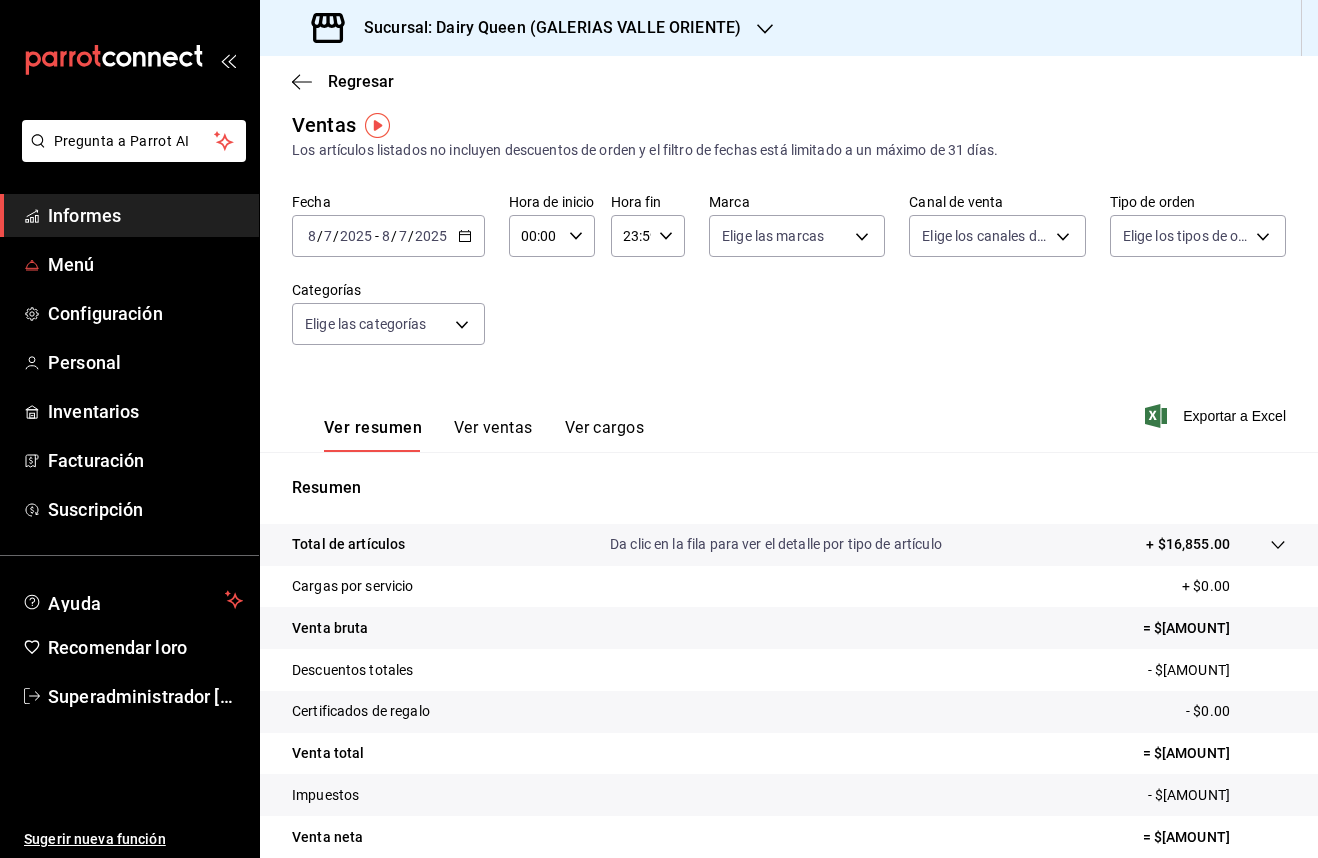 click on "Informes" at bounding box center [129, 215] 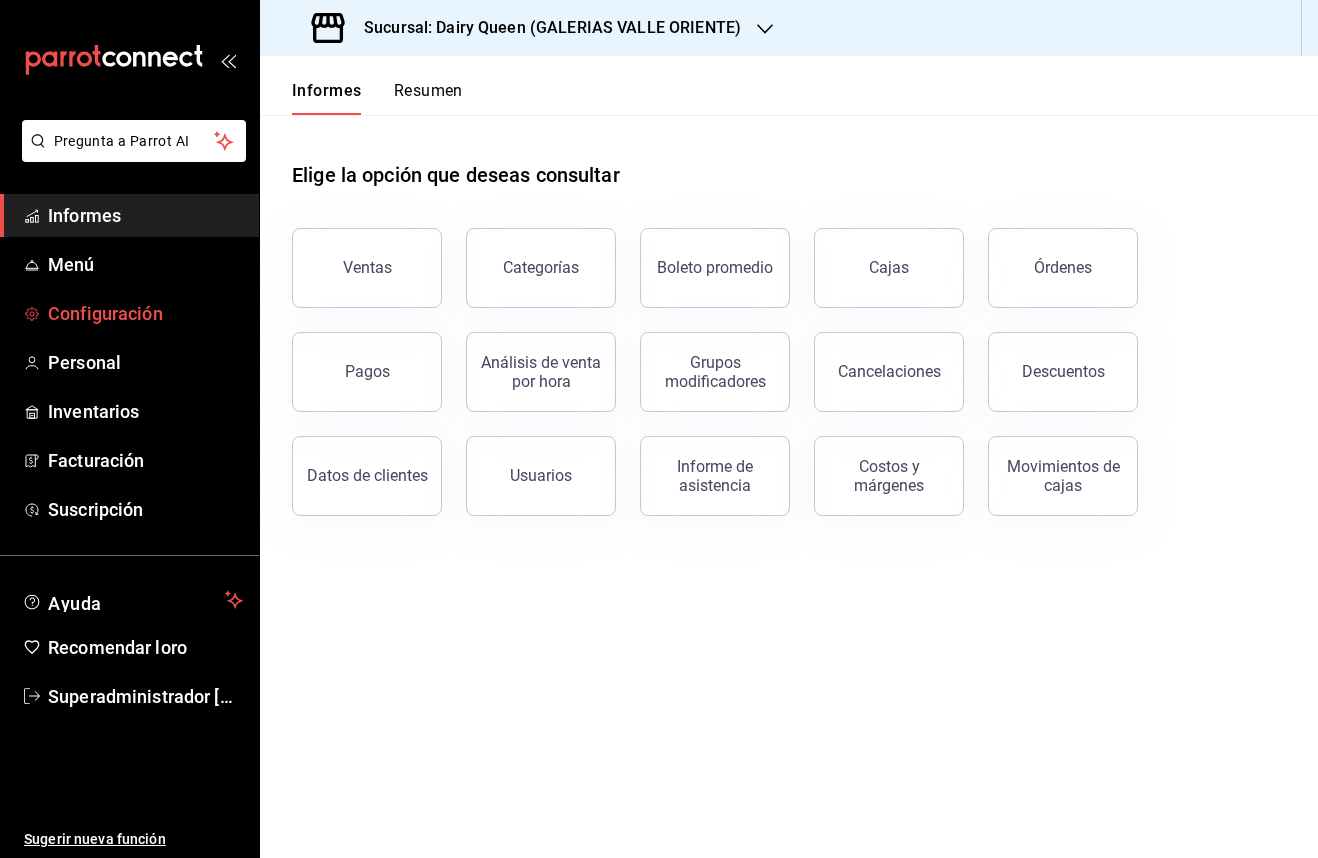 click on "Configuración" at bounding box center (105, 313) 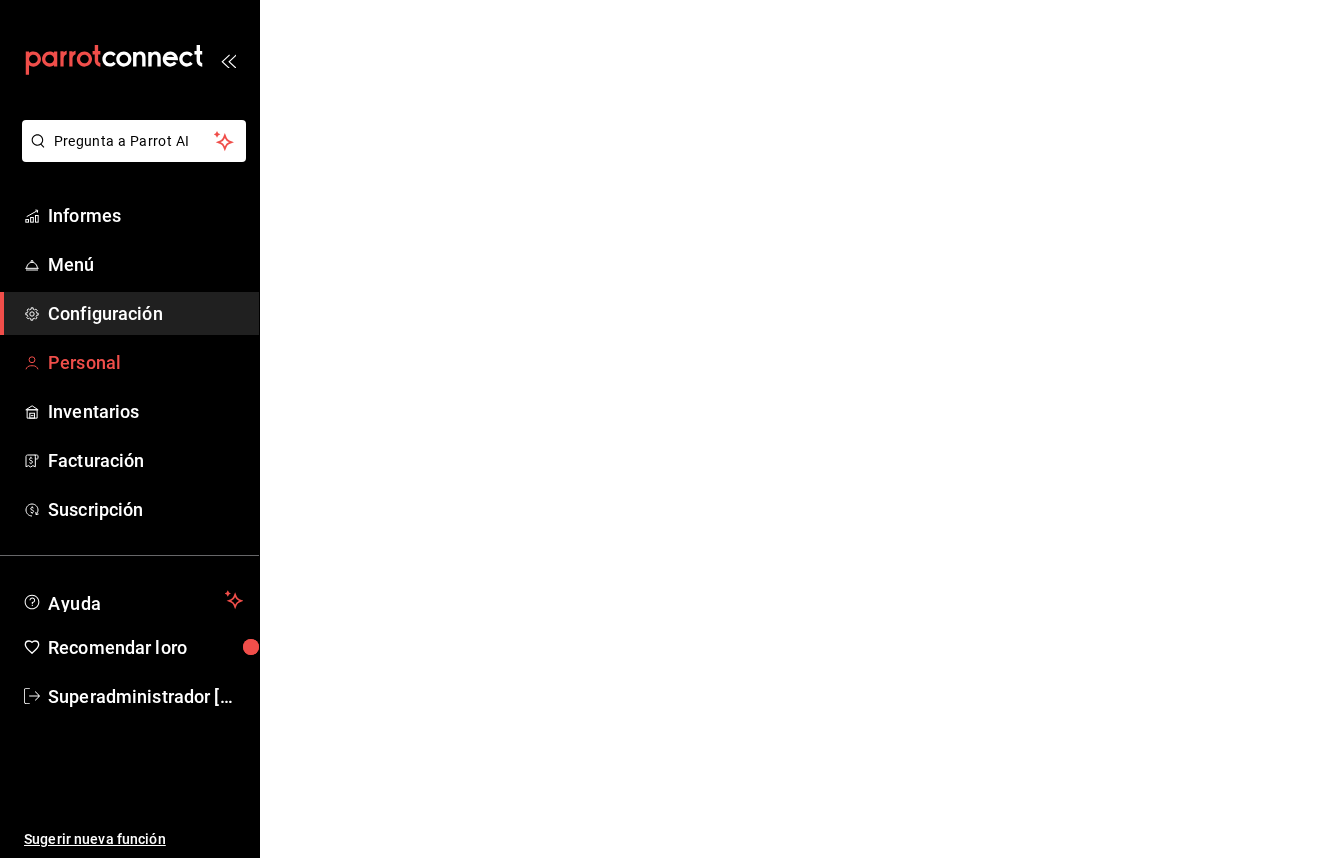click on "Personal" at bounding box center (145, 362) 